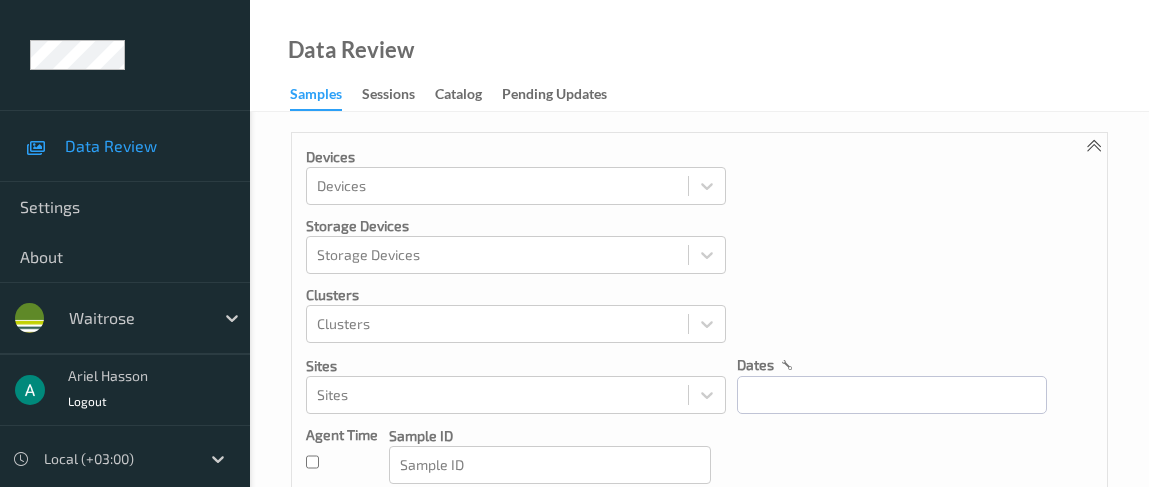 scroll, scrollTop: 0, scrollLeft: 0, axis: both 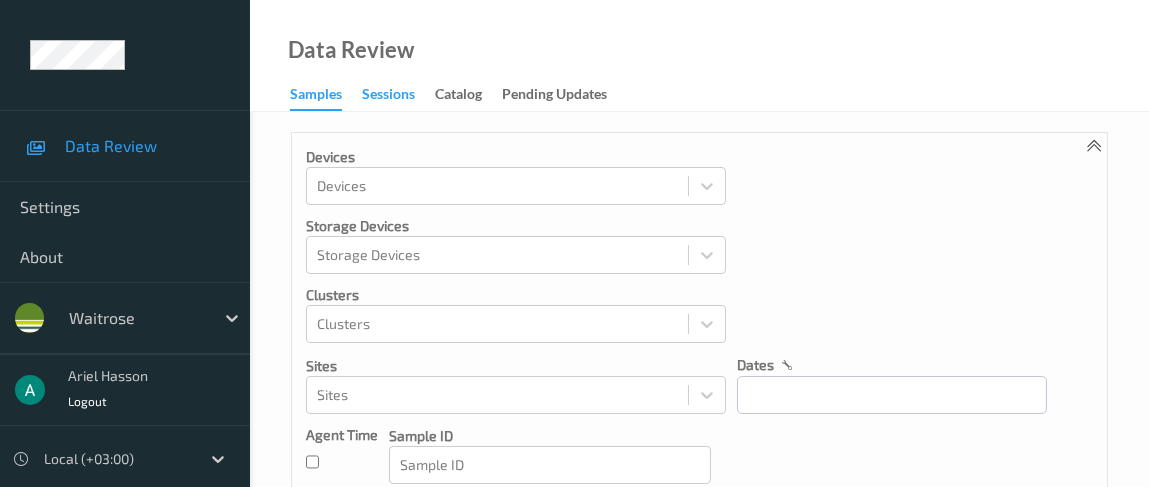 click on "Sessions" at bounding box center (388, 96) 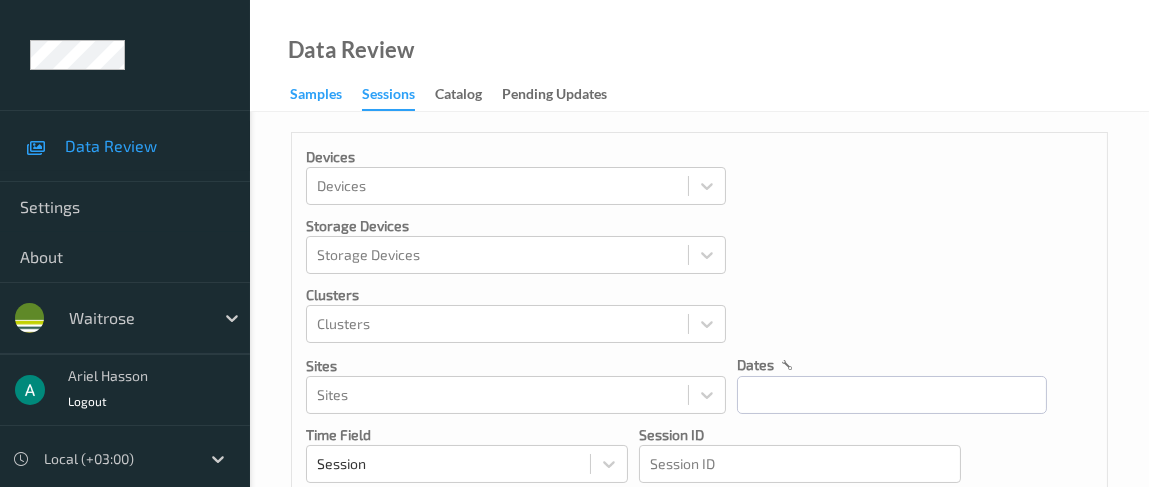 click on "Samples" at bounding box center [316, 96] 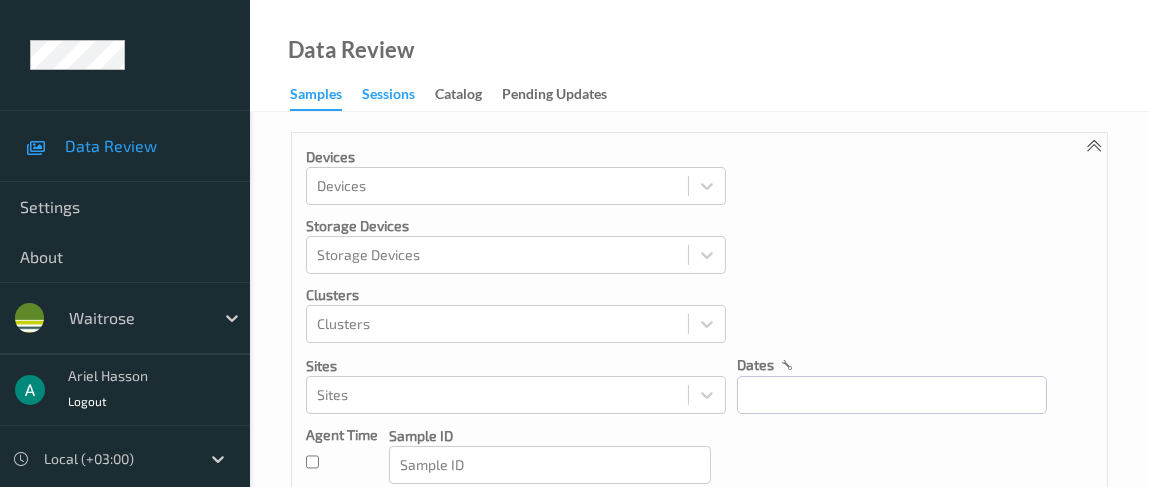 click on "Sessions" at bounding box center [388, 96] 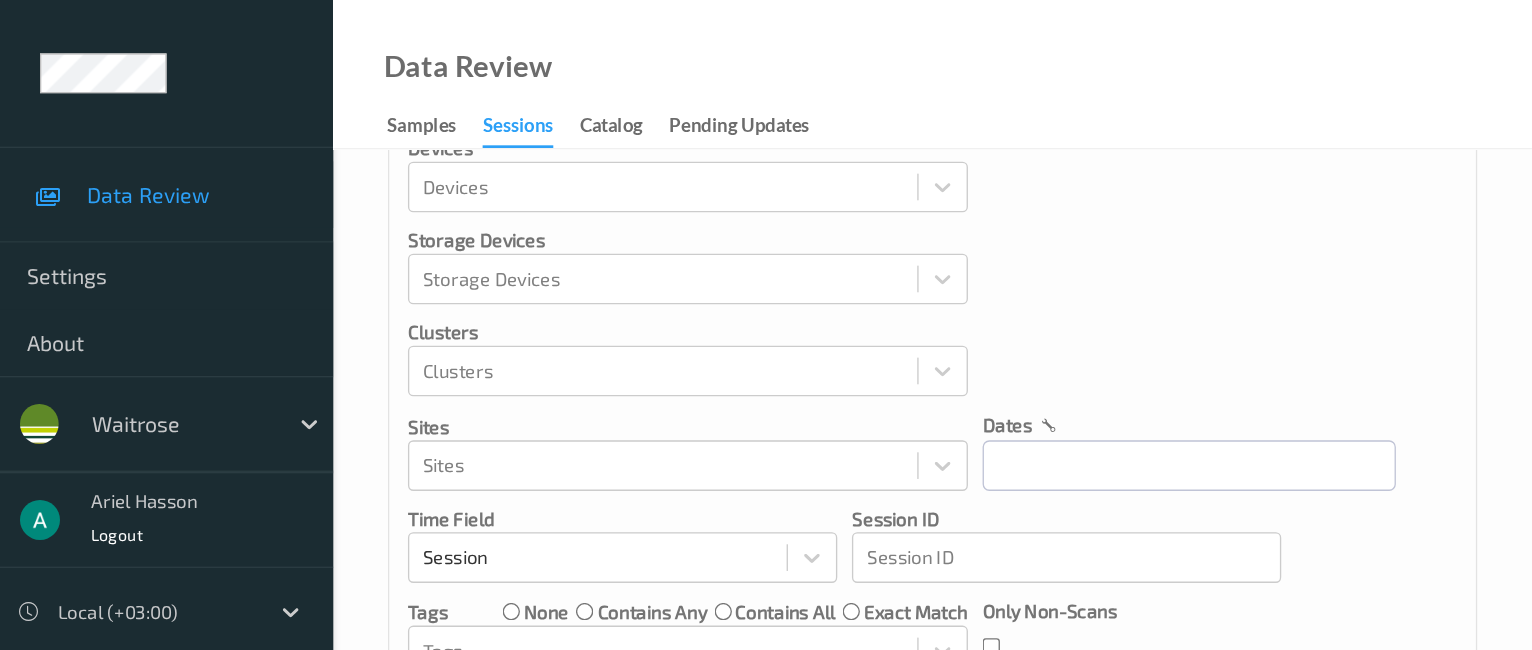scroll, scrollTop: 0, scrollLeft: 0, axis: both 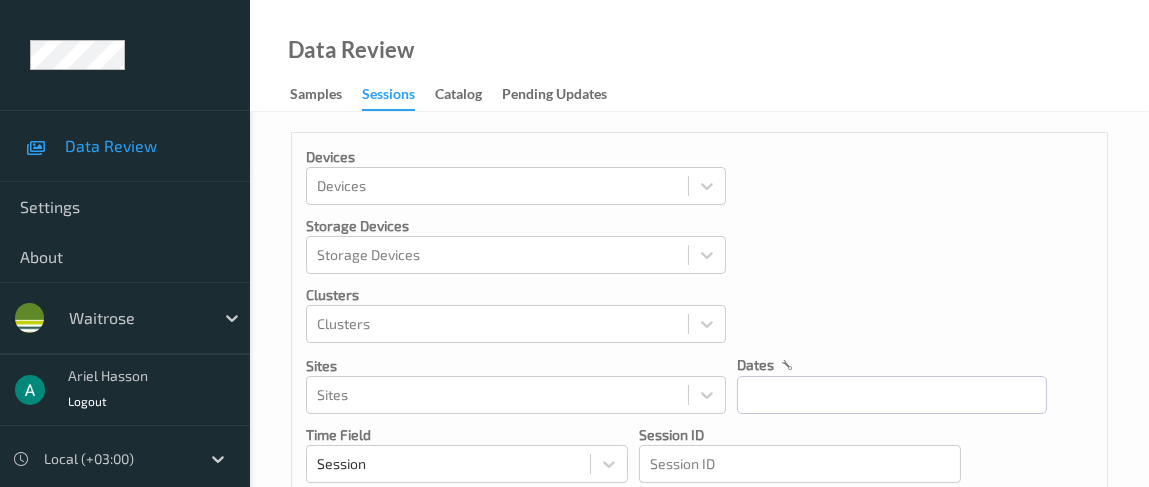click on "Data Review" at bounding box center (125, 146) 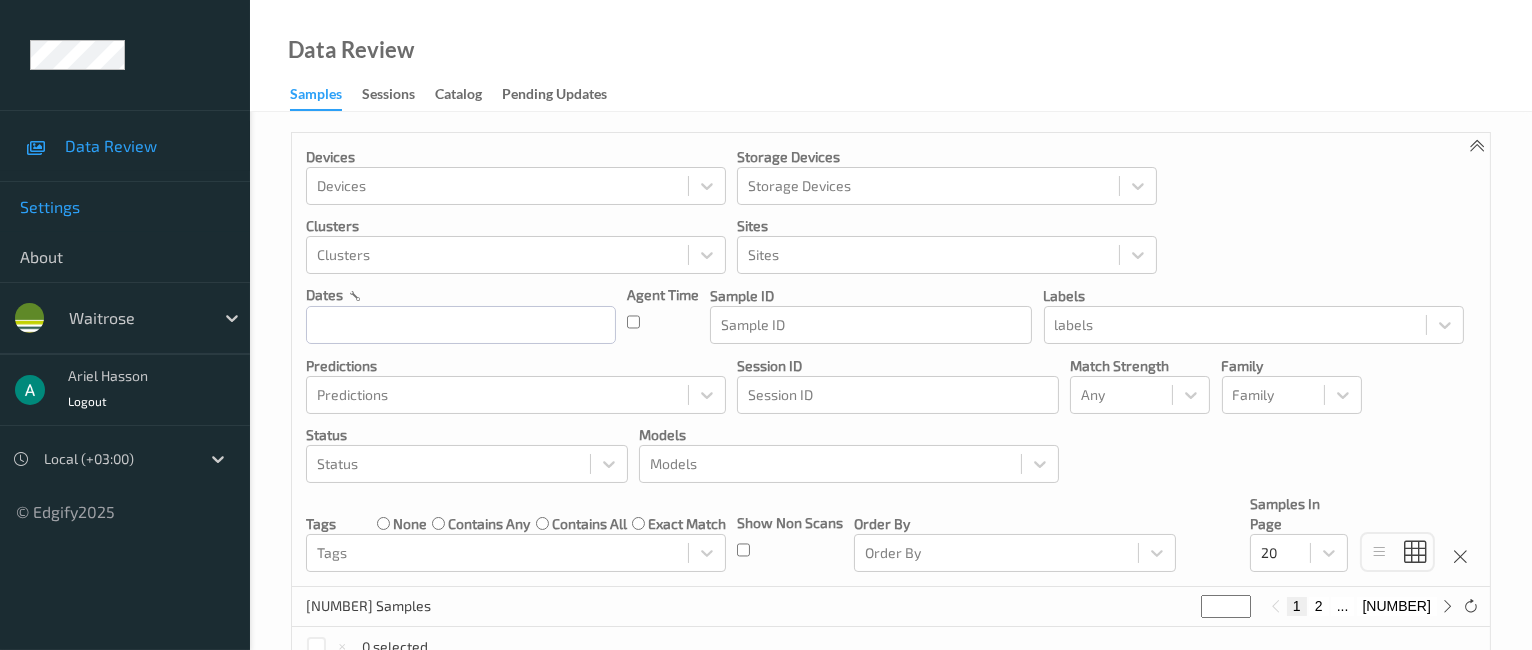 click on "Settings" at bounding box center (125, 207) 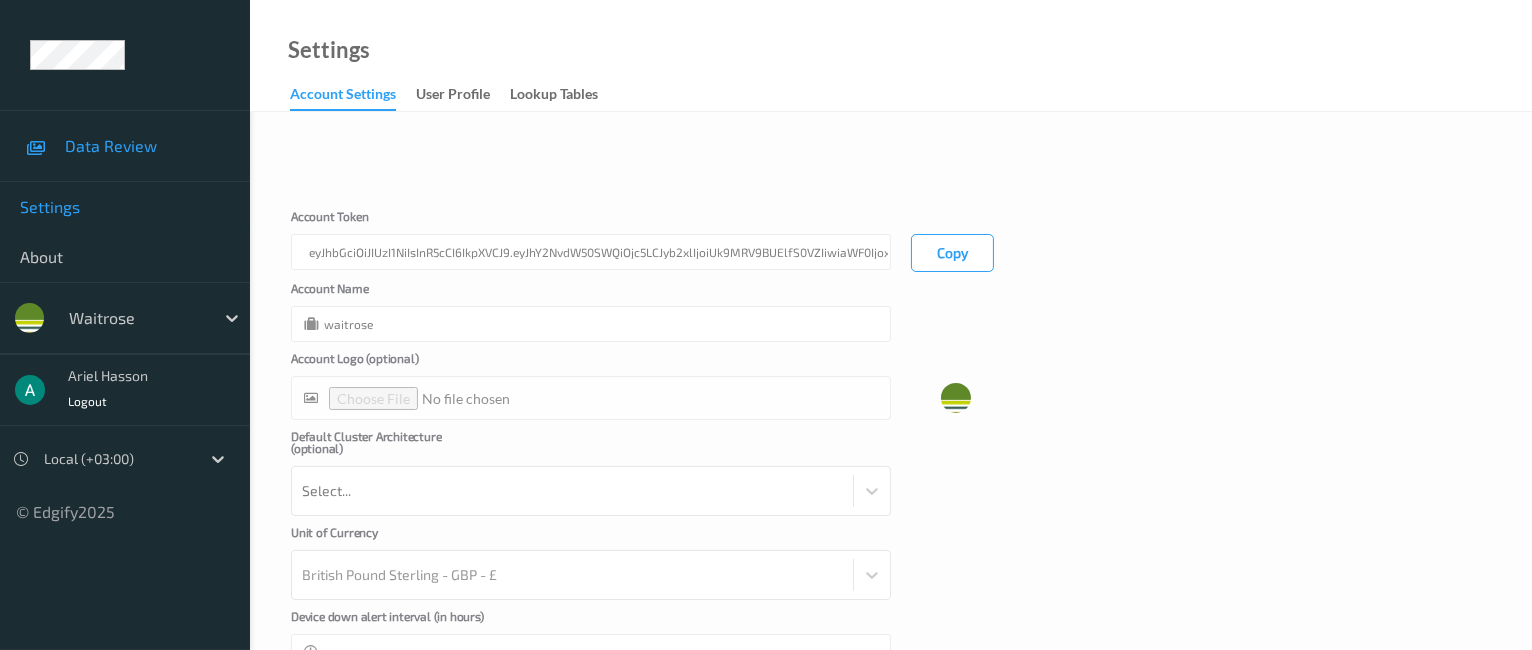 click on "Data Review" at bounding box center [147, 146] 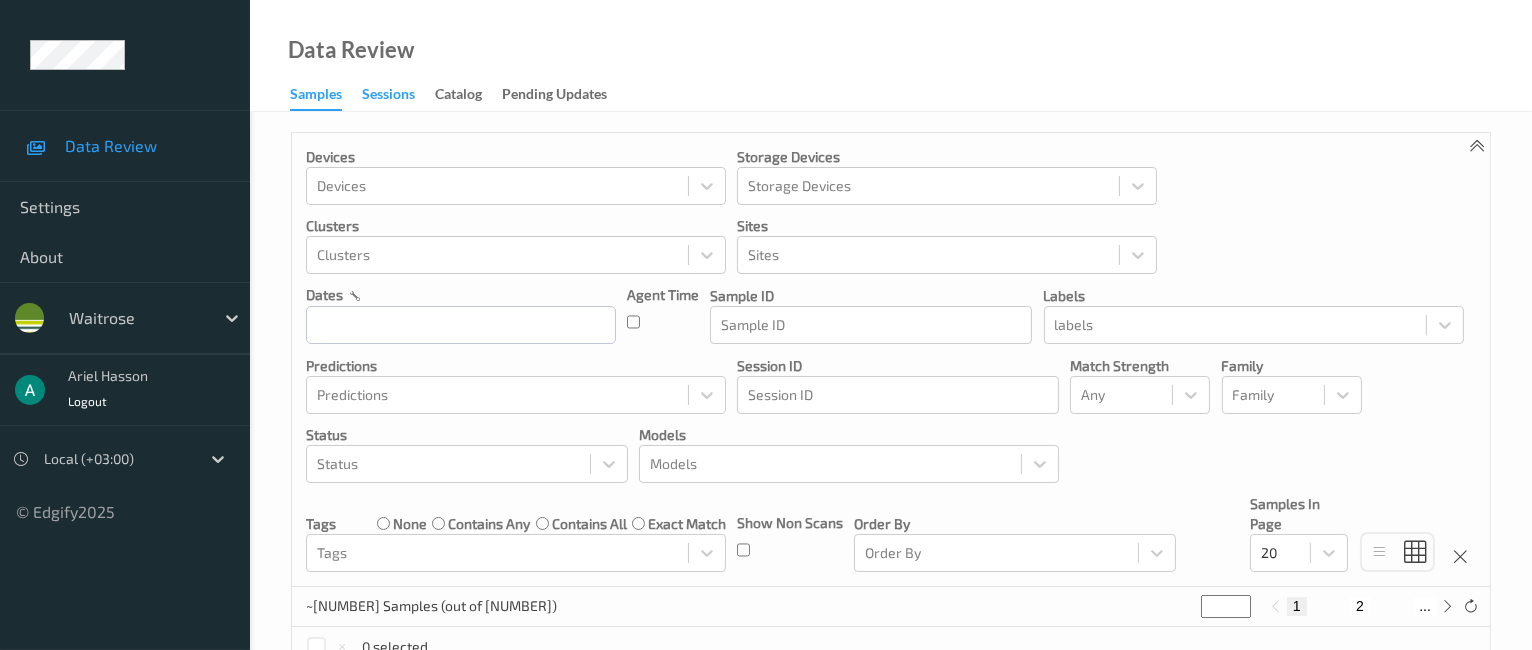 click on "Sessions" at bounding box center (388, 96) 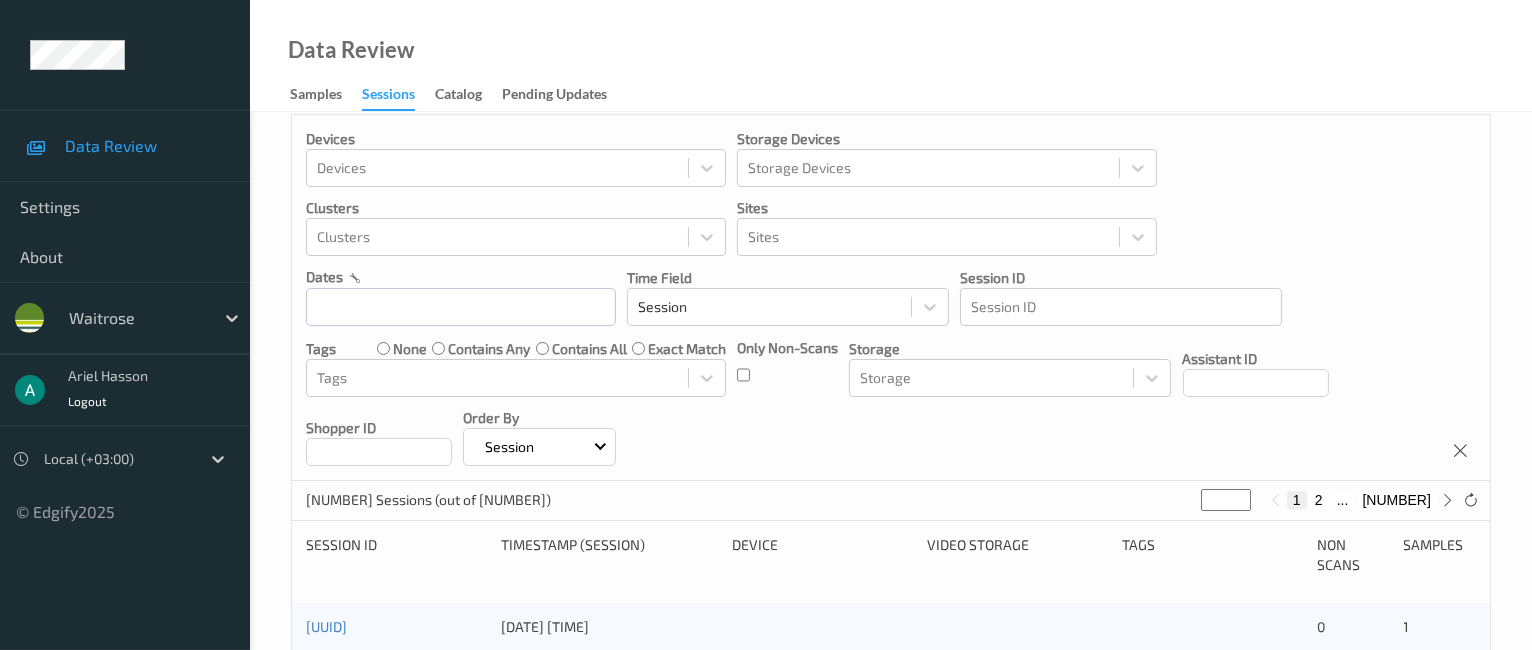 scroll, scrollTop: 0, scrollLeft: 0, axis: both 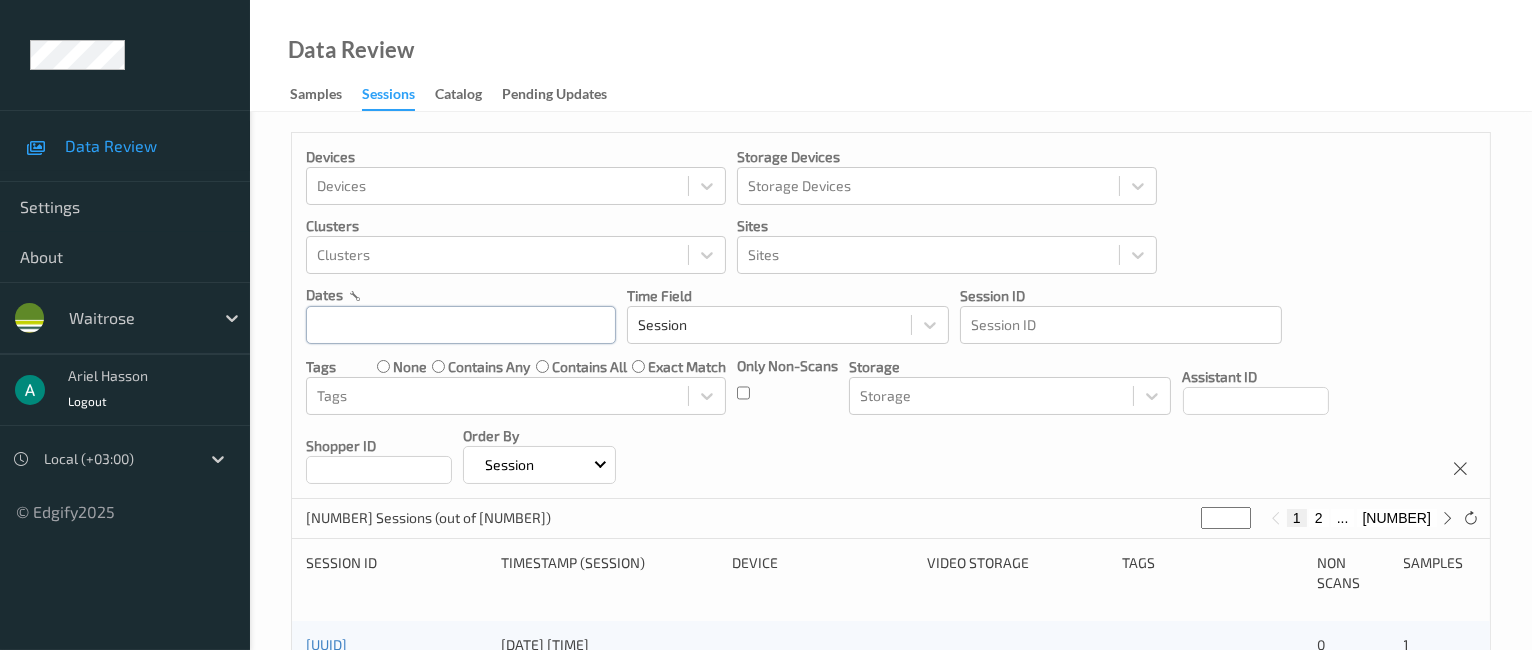 click at bounding box center [461, 325] 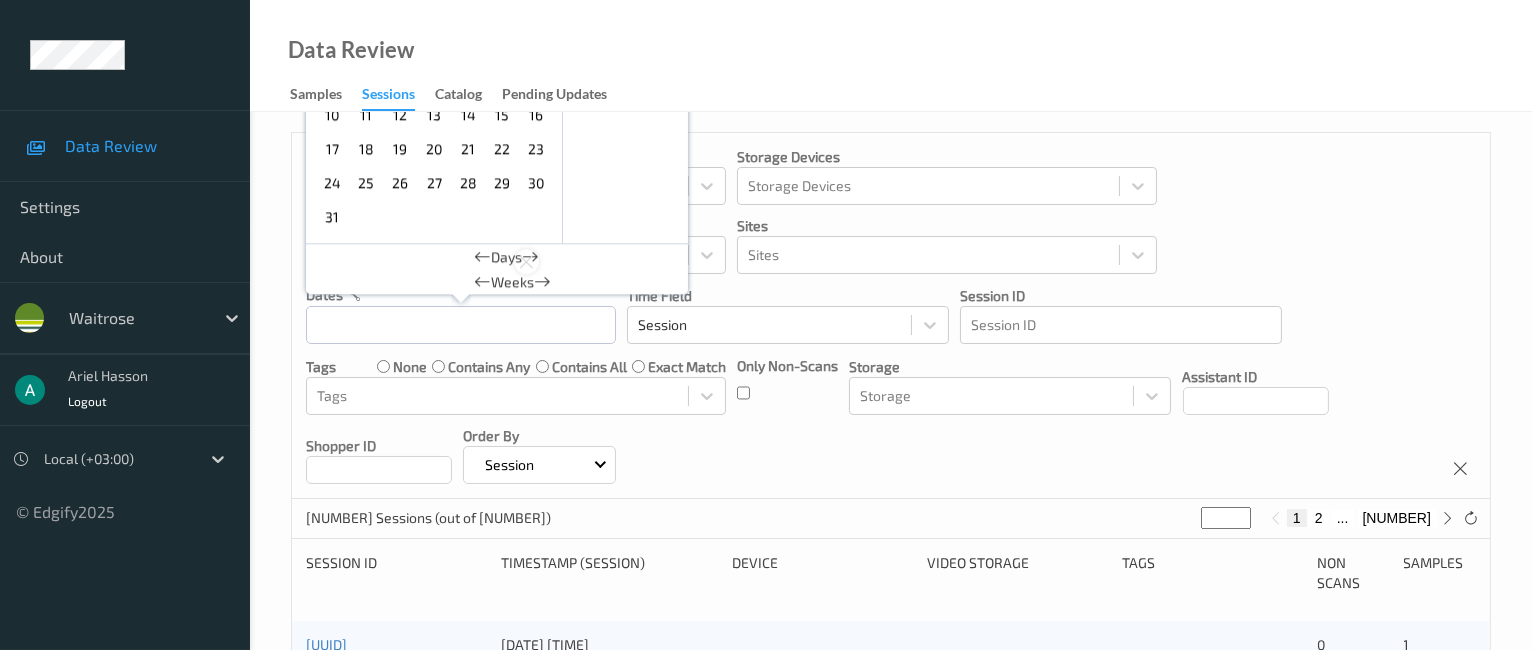click at bounding box center (526, 262) 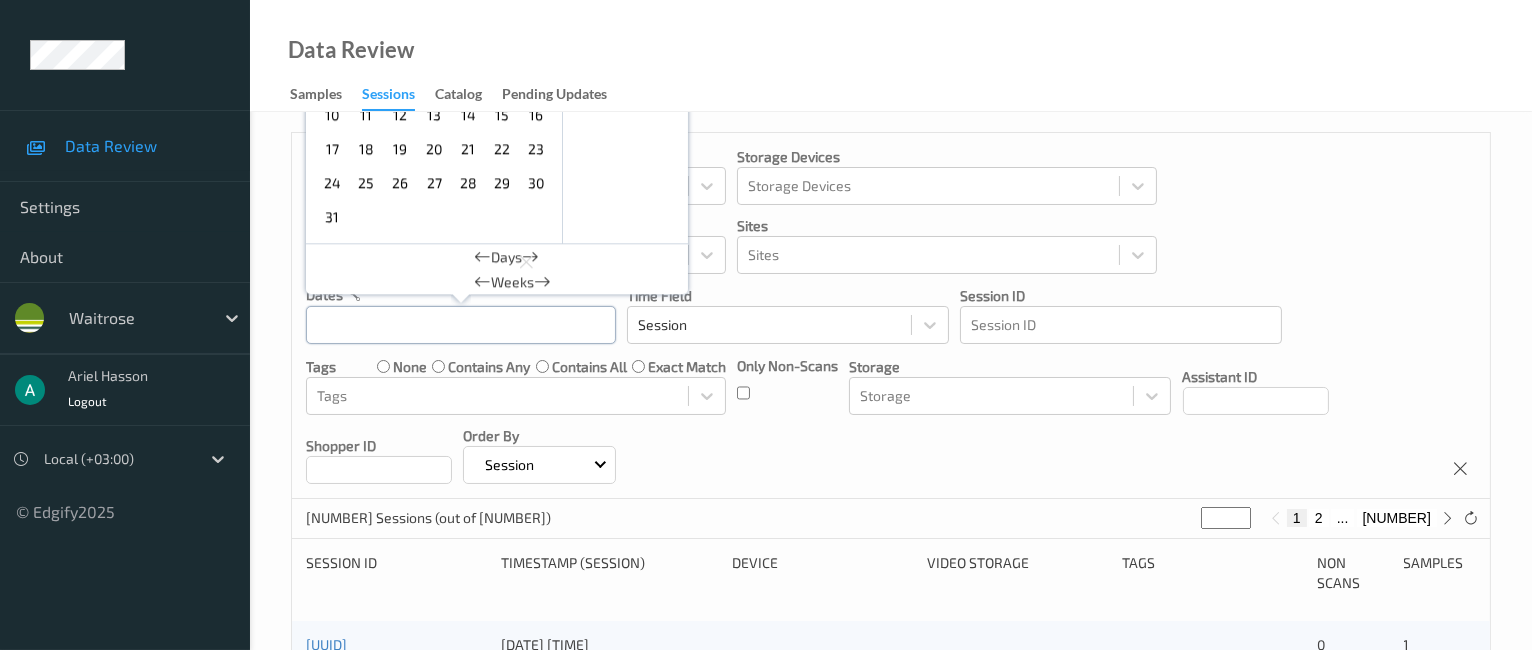 click at bounding box center [461, 325] 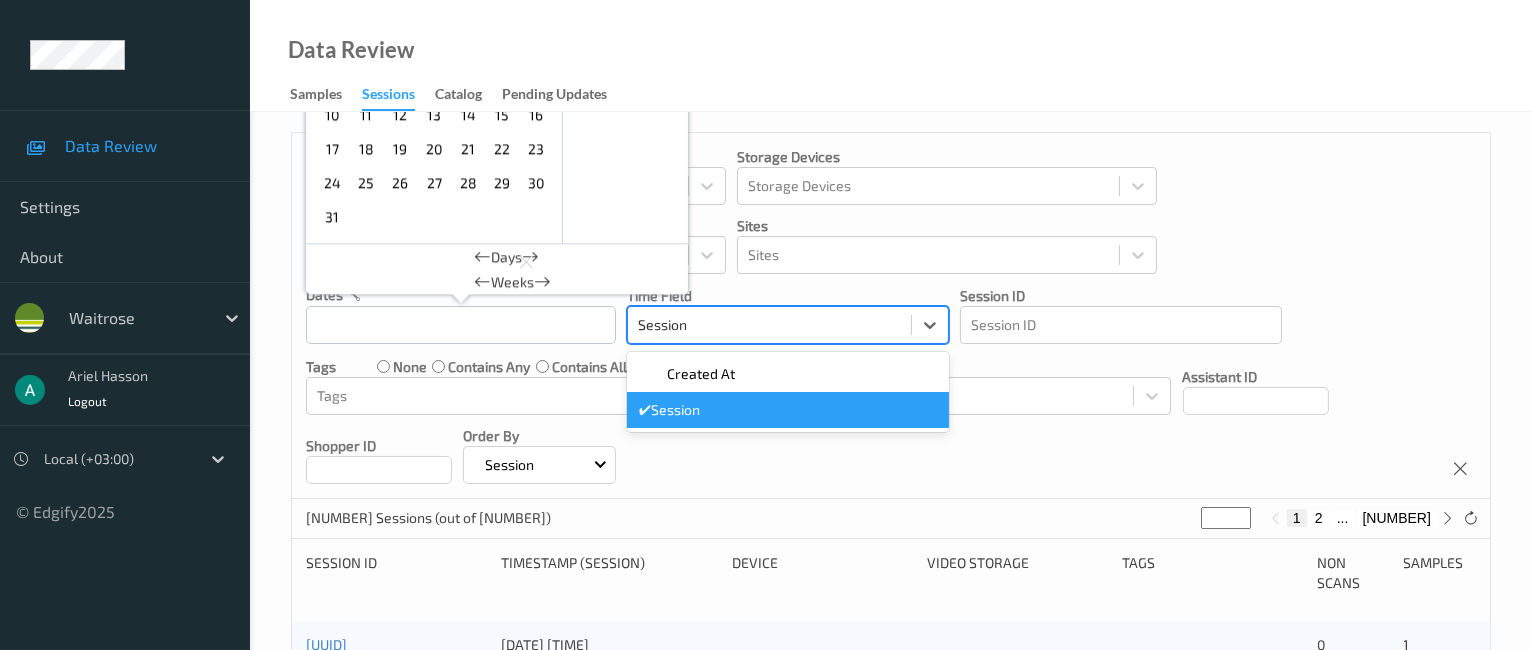 click at bounding box center [769, 325] 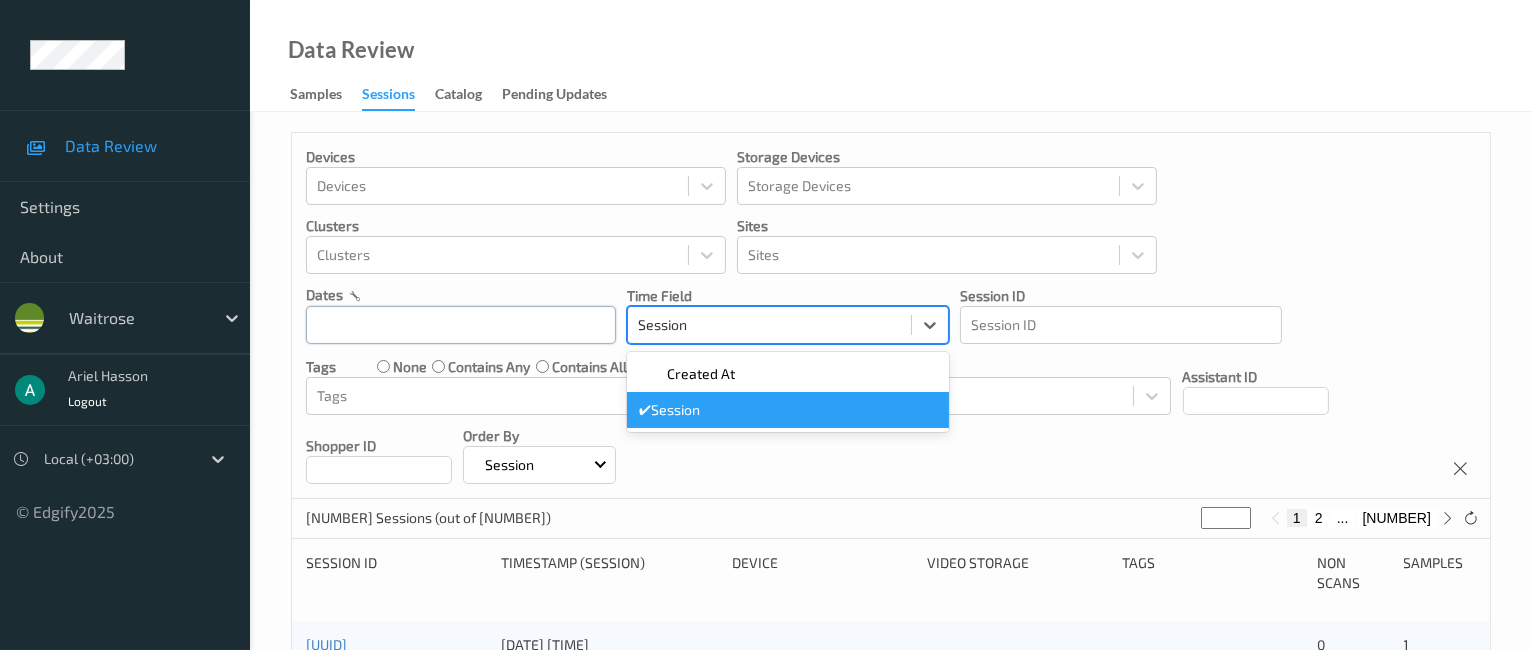 click at bounding box center (461, 324) 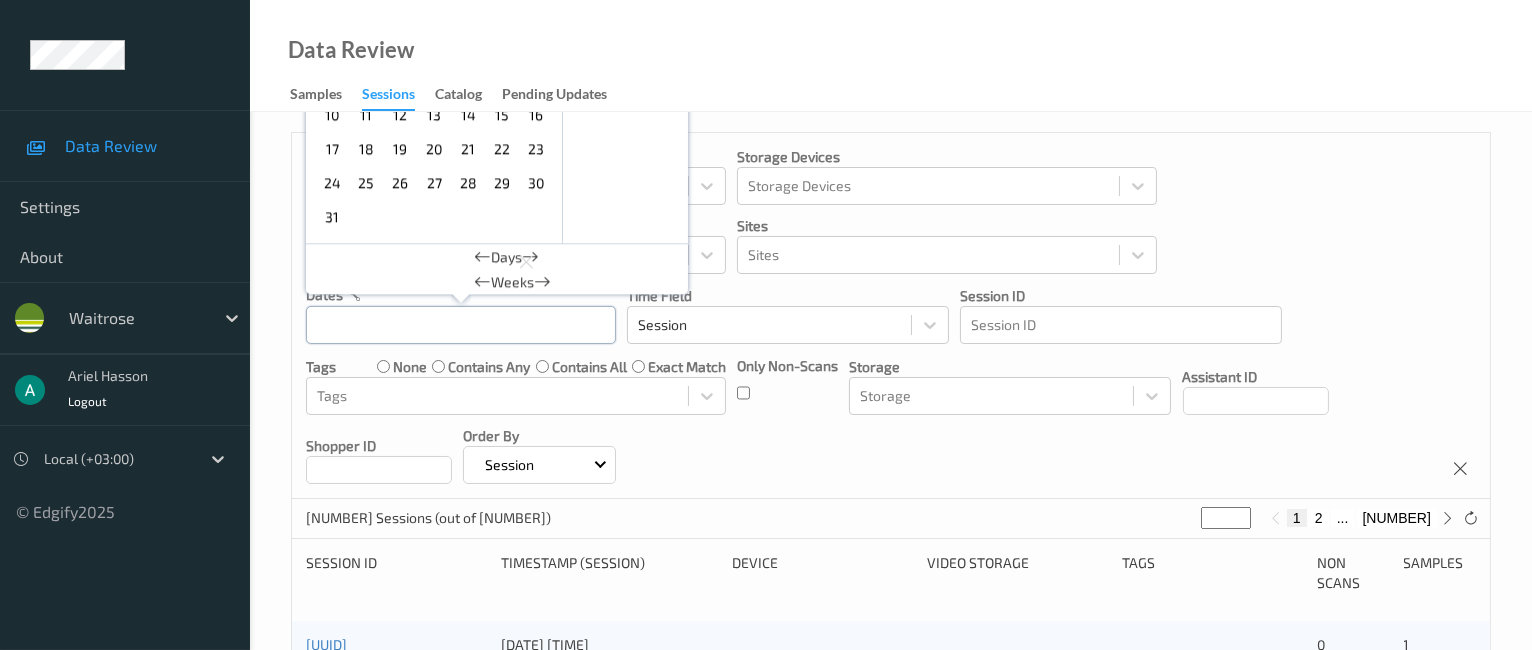 click on "August , [YEAR] Sun Mon Tue Wed Thu Fri Sat 1 2 3 4 5 6 7 8 9 10 11 12 13 14 15 16 17 18 19 20 21 22 23 24 25 26 27 28 29 30 31 January February March April May June July August September October November December 2021 2022 2023 2024 2025 2026 2027 2028 2029 2030 2031 2032 Dates Days Weeks" at bounding box center (461, 324) 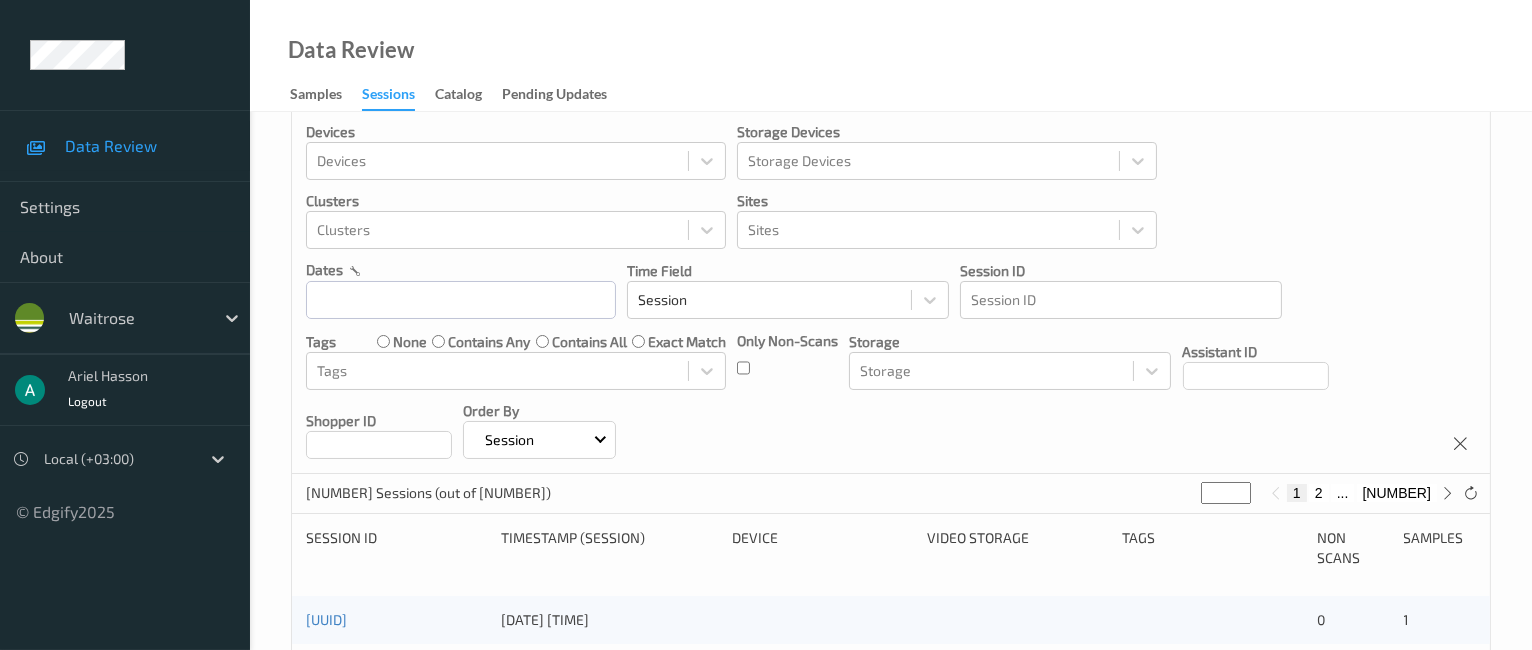 scroll, scrollTop: 0, scrollLeft: 0, axis: both 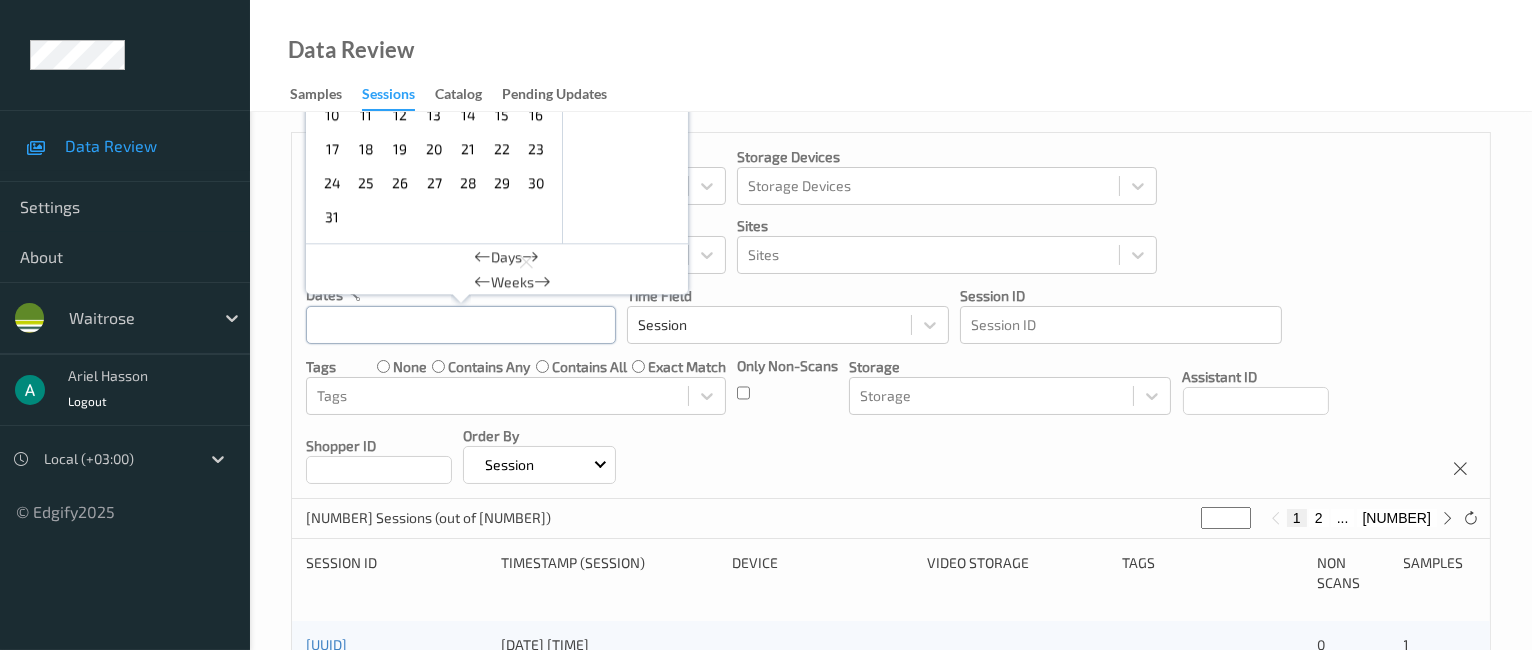 click at bounding box center [461, 325] 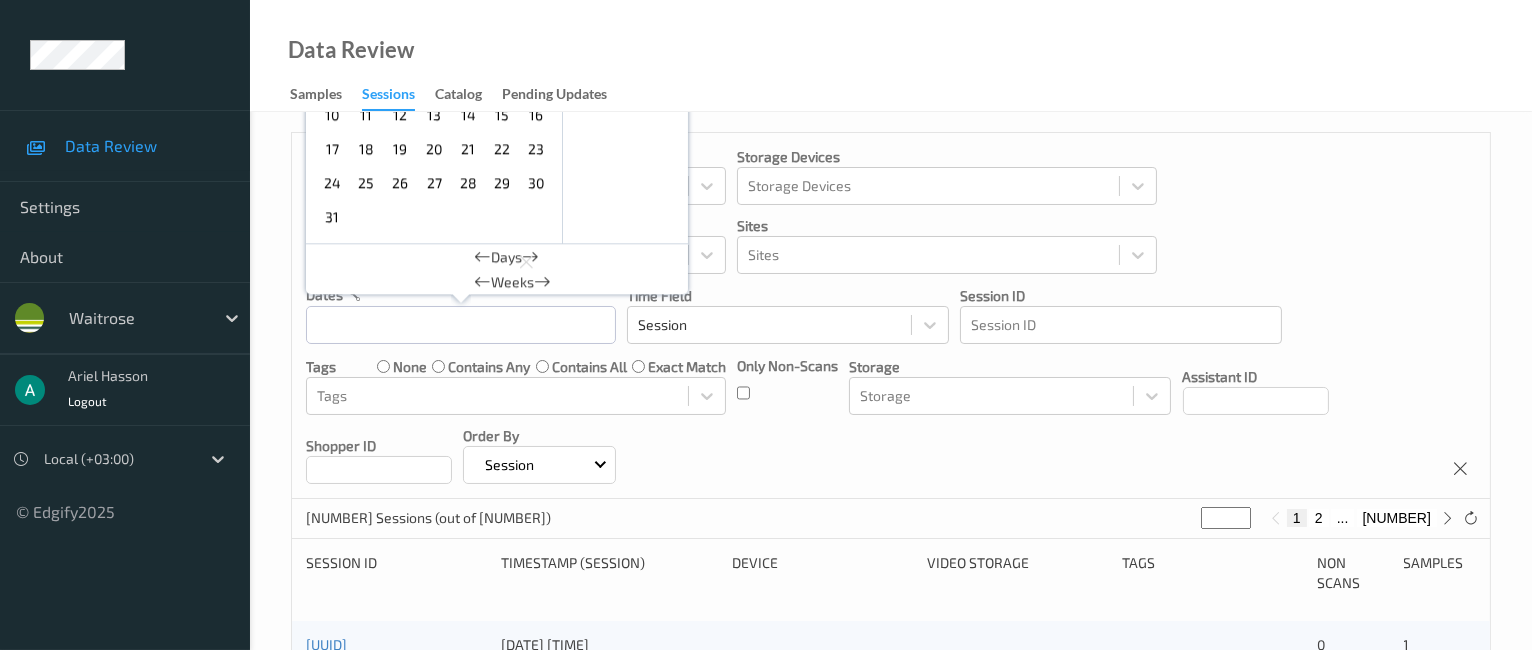 click on "26" at bounding box center (400, 183) 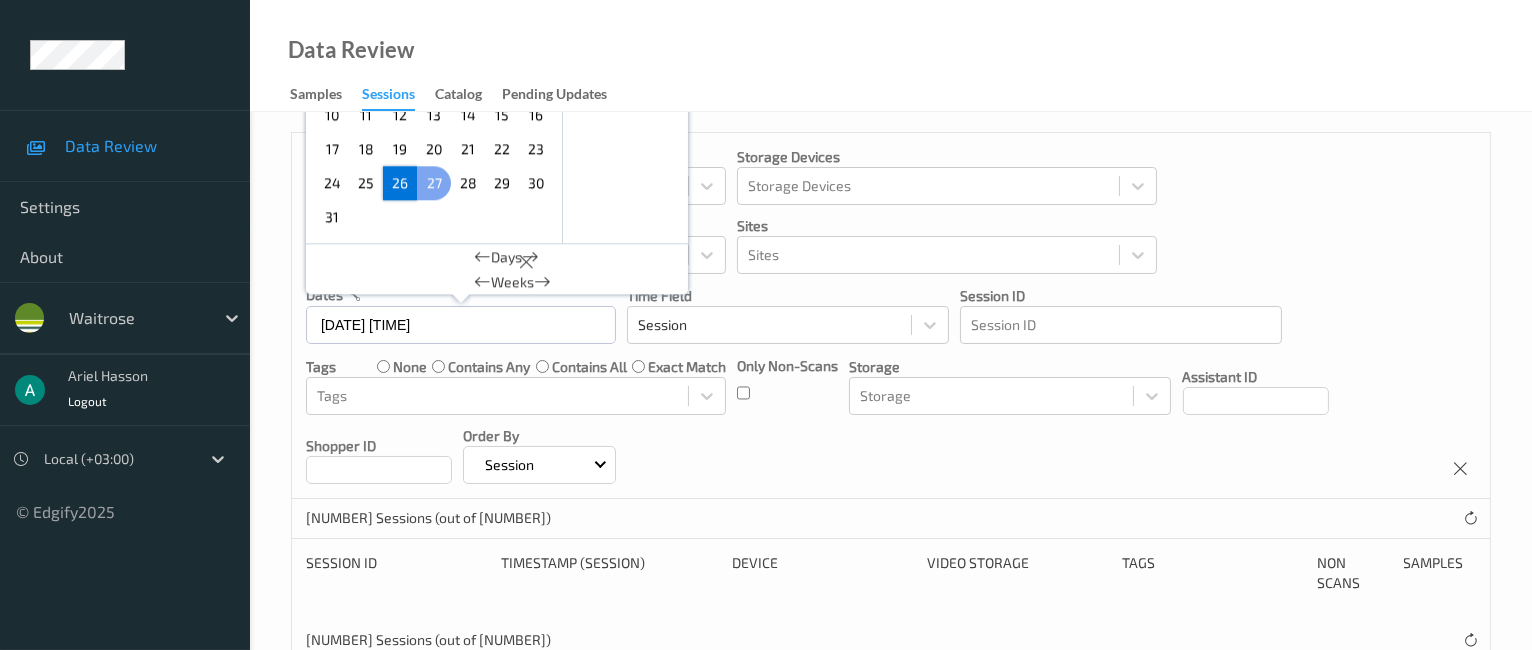 click on "27" at bounding box center [434, 183] 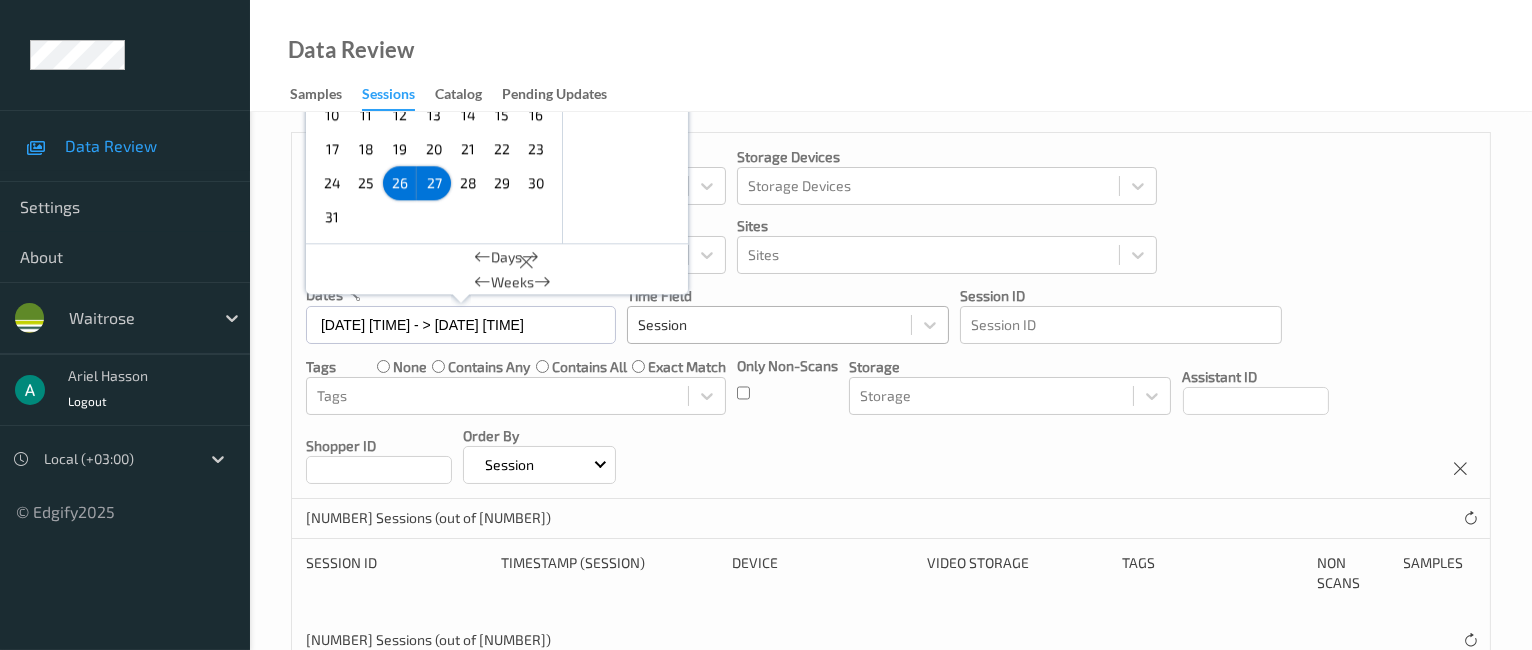 click on "Session" at bounding box center (769, 325) 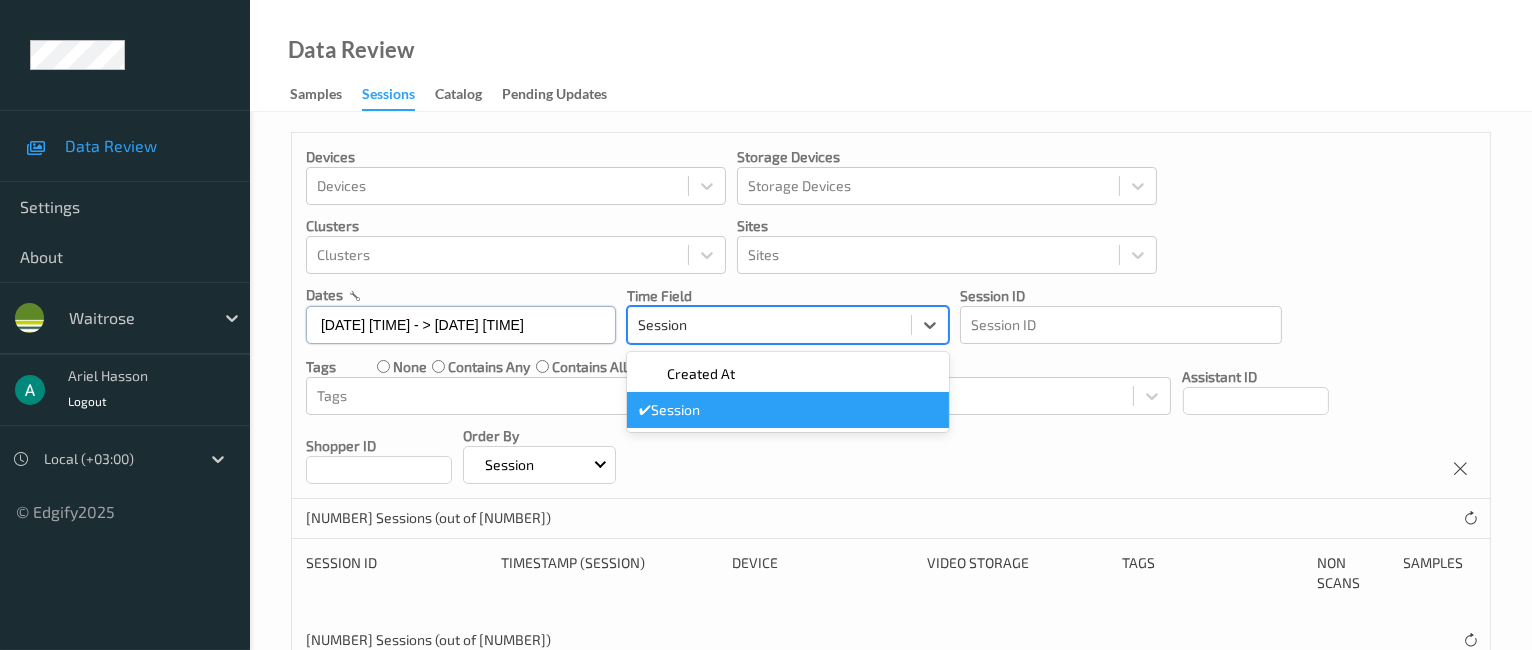click on "[DATE] [TIME] - > [DATE] [TIME]" at bounding box center (461, 325) 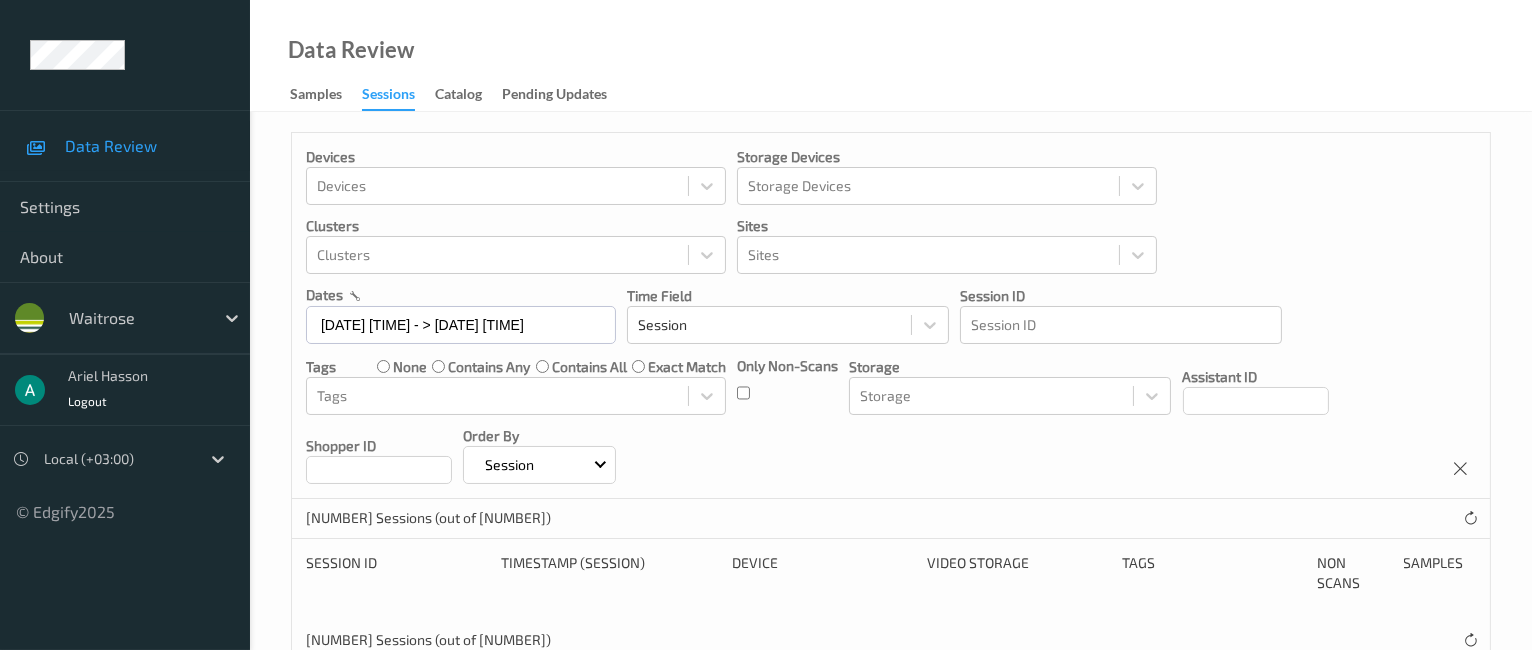 click on "contains any" at bounding box center (489, 367) 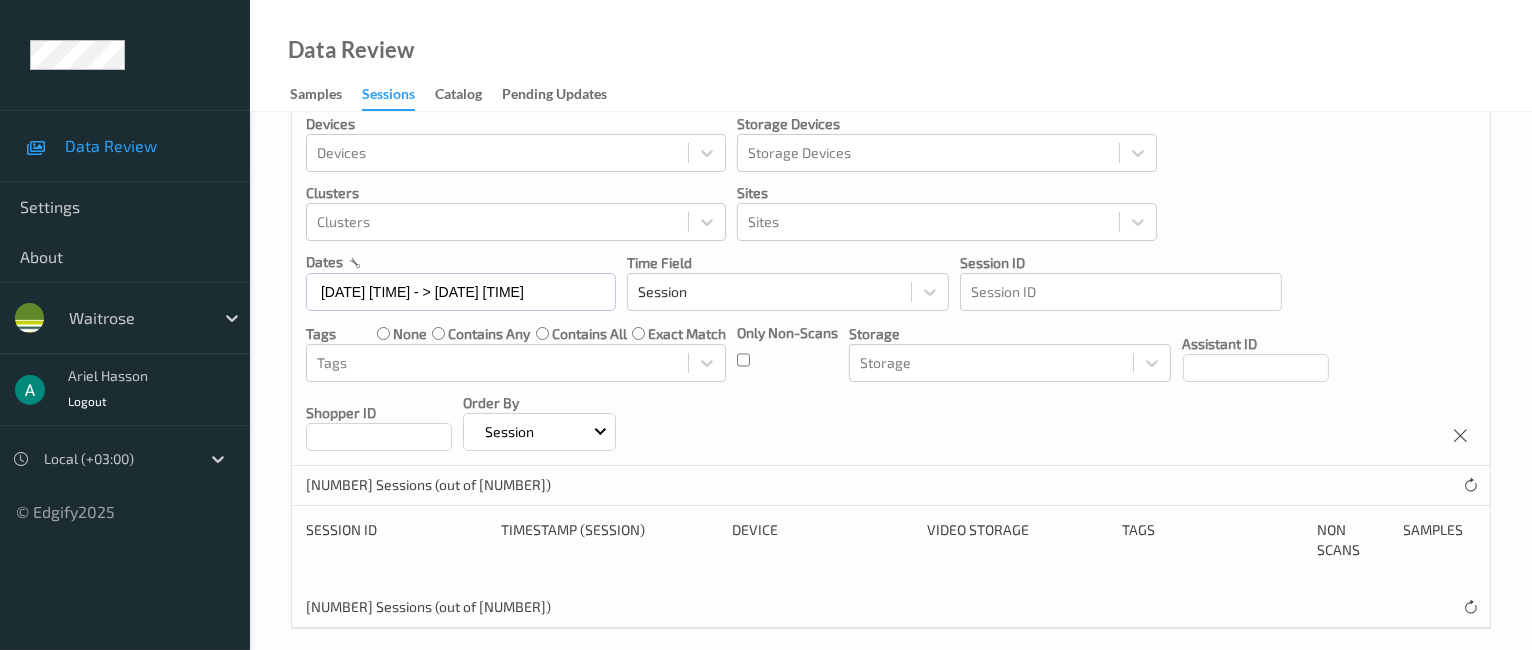scroll, scrollTop: 51, scrollLeft: 0, axis: vertical 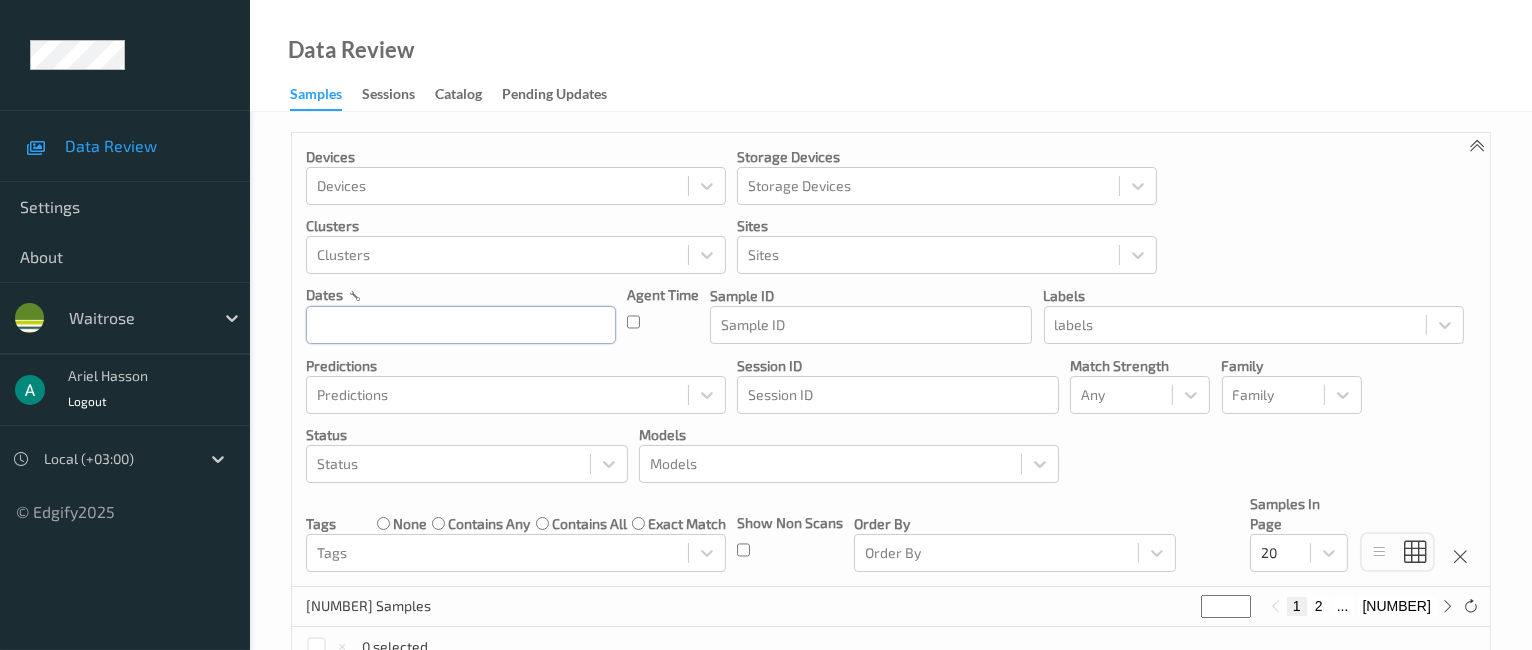 click at bounding box center (461, 325) 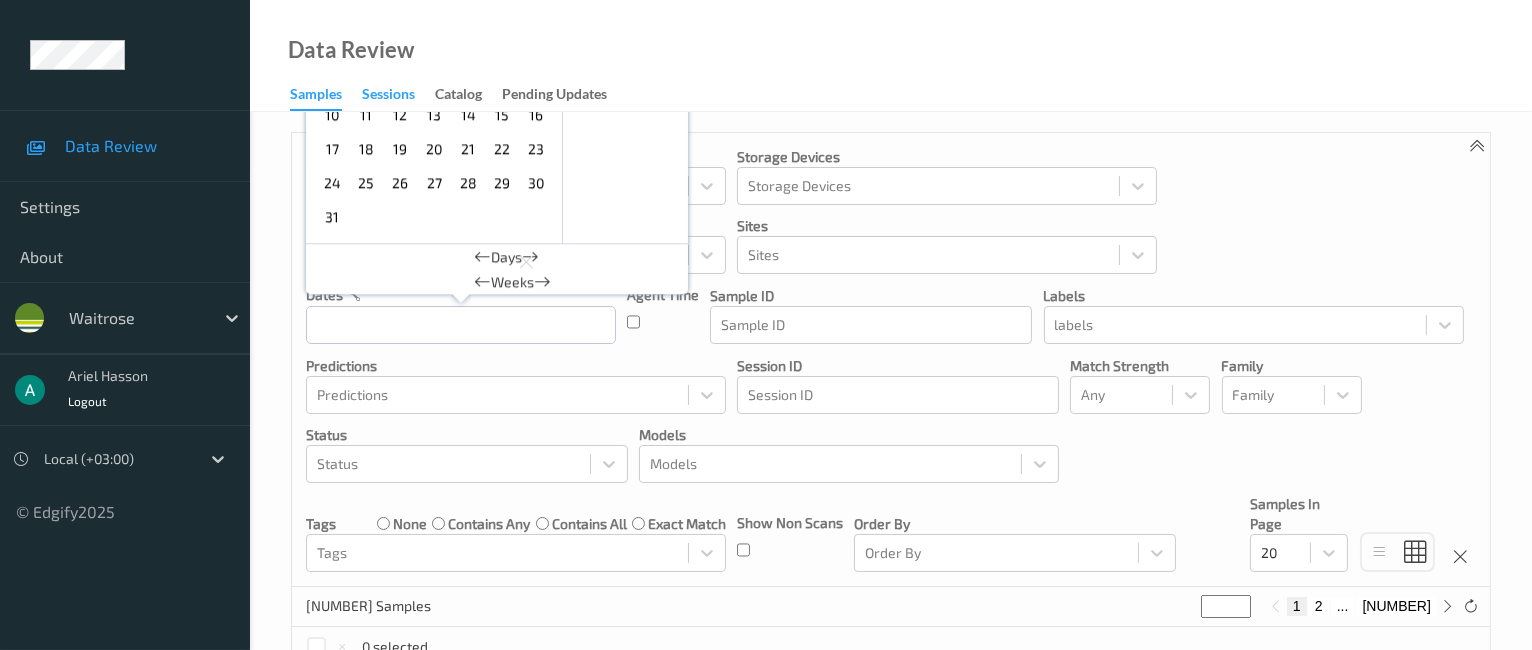 click on "Sessions" at bounding box center (388, 96) 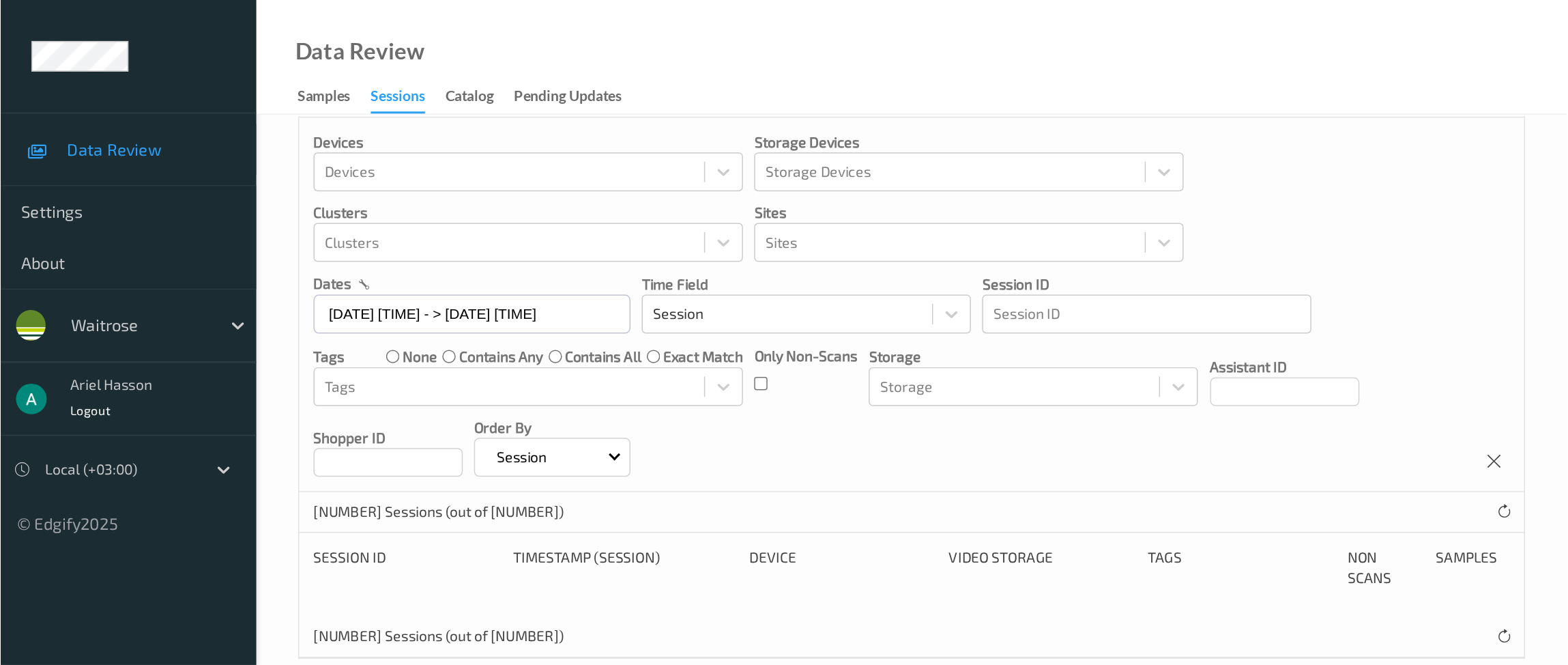 scroll, scrollTop: 0, scrollLeft: 0, axis: both 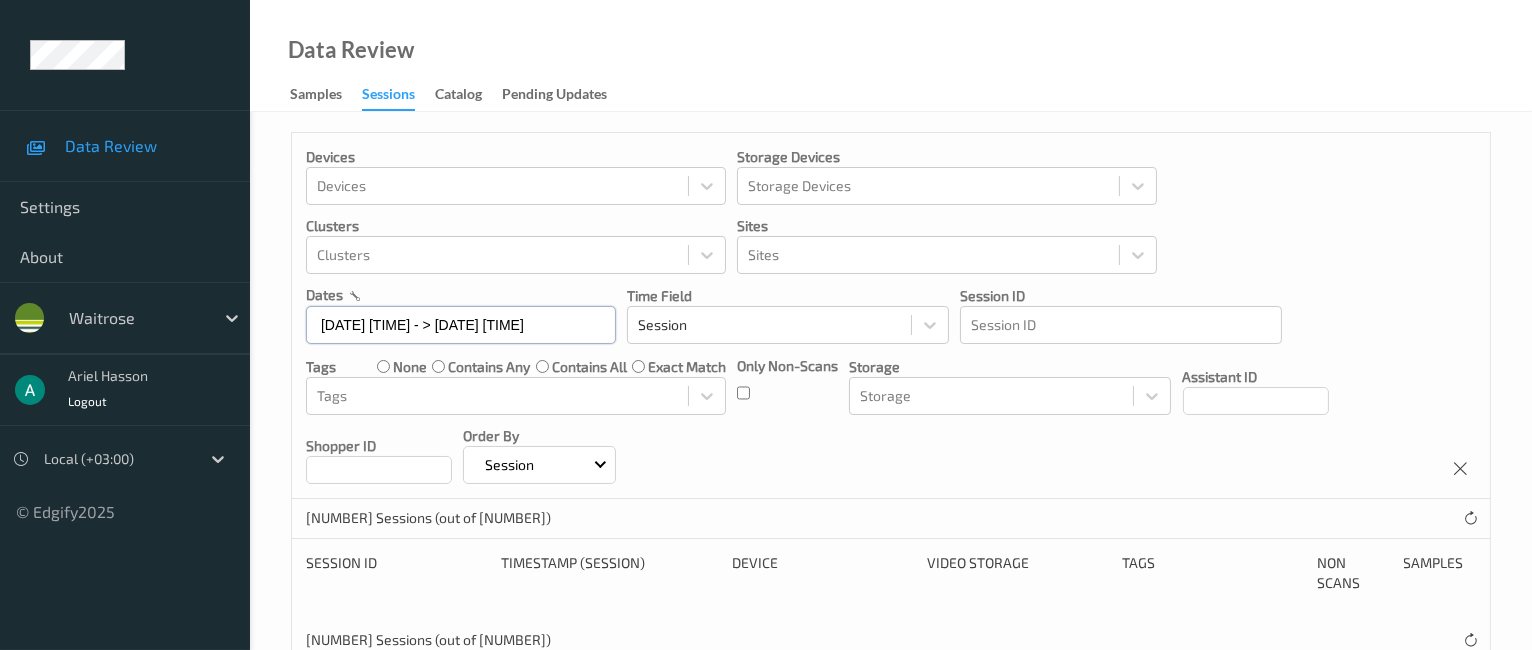 click on "[DATE] [TIME] - > [DATE] [TIME]" at bounding box center [461, 325] 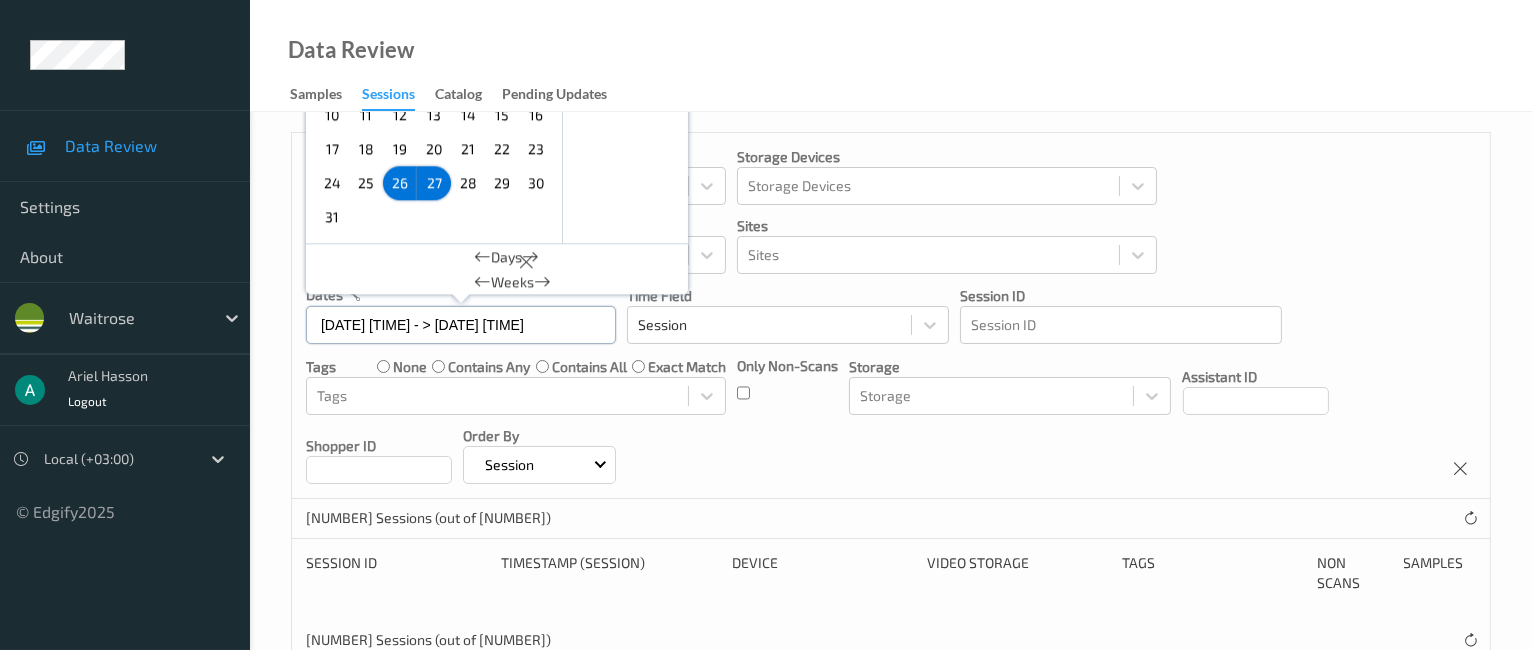 click on "[DATE] [TIME] - > [DATE] [TIME]" at bounding box center (461, 325) 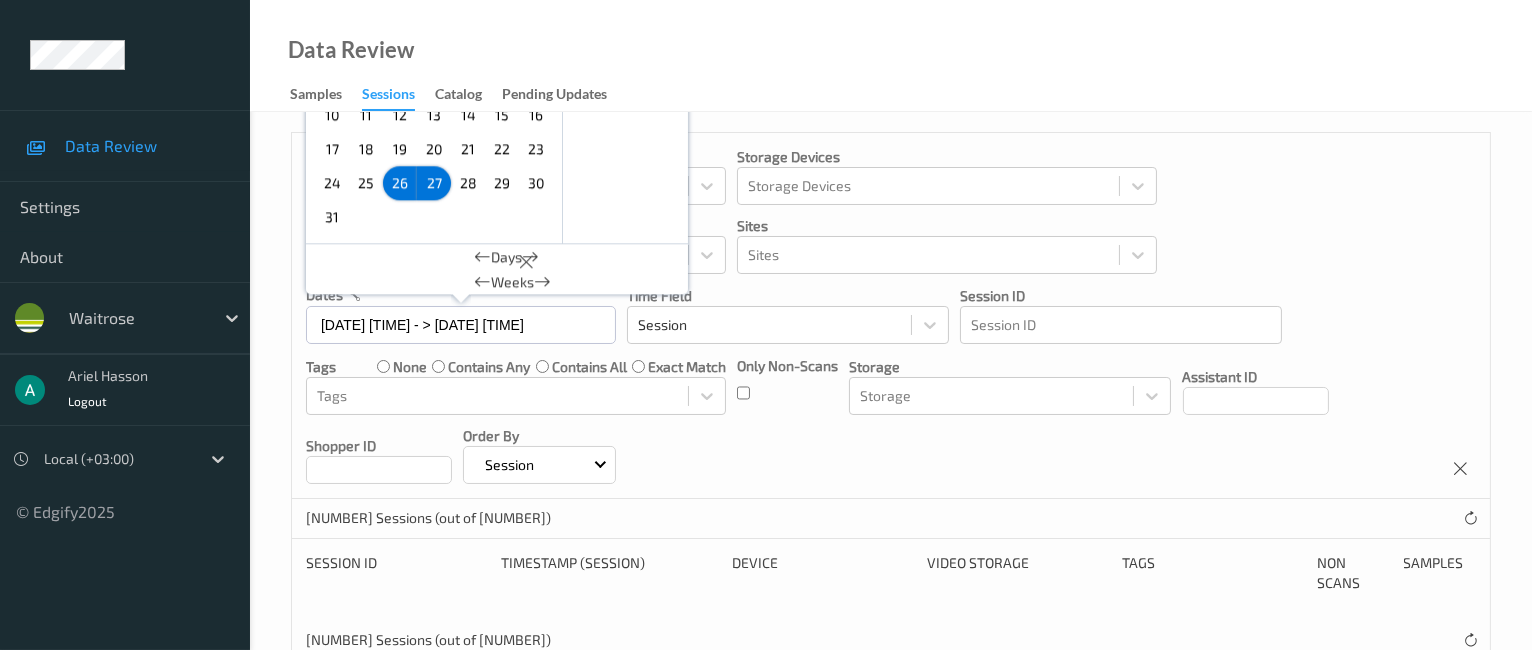 click on "Timestamp (Session)" at bounding box center [609, 573] 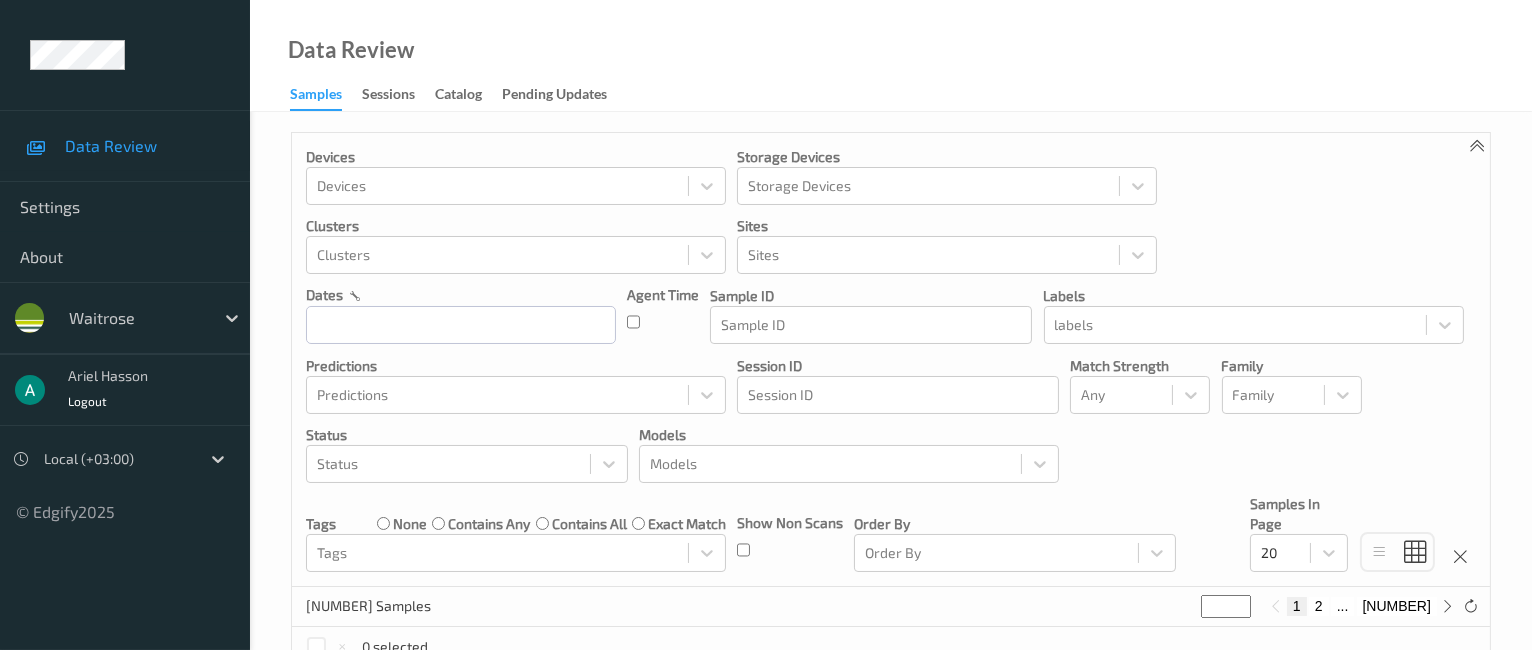 click on "Sessions" at bounding box center (398, 95) 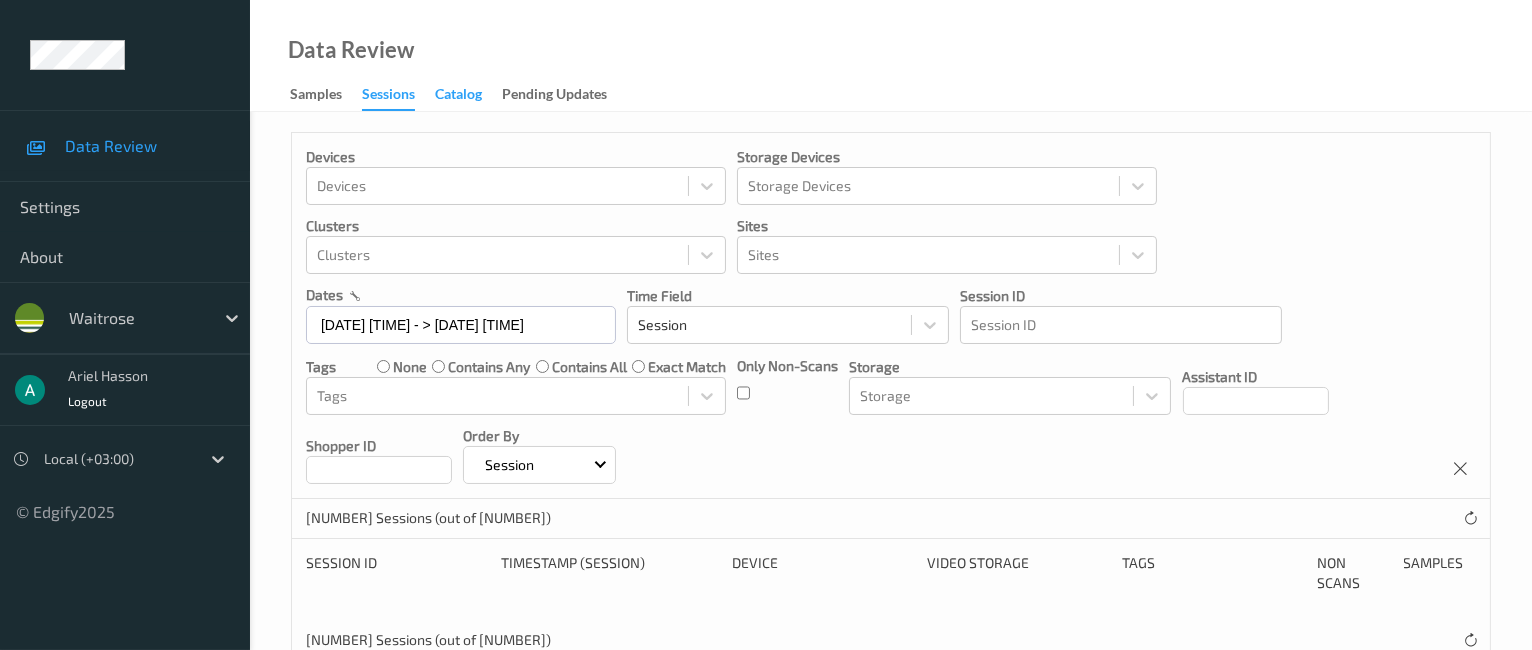 click on "Catalog" at bounding box center (458, 96) 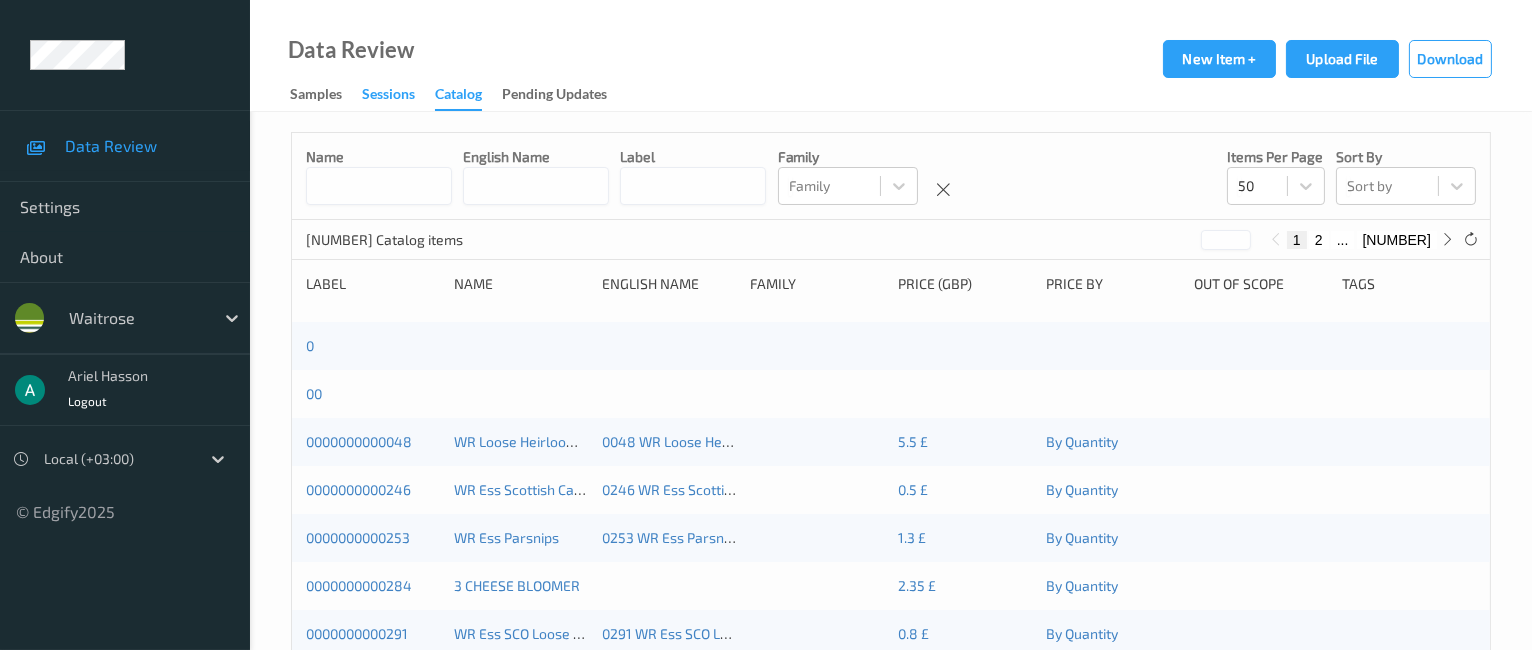 click on "Sessions" at bounding box center (388, 96) 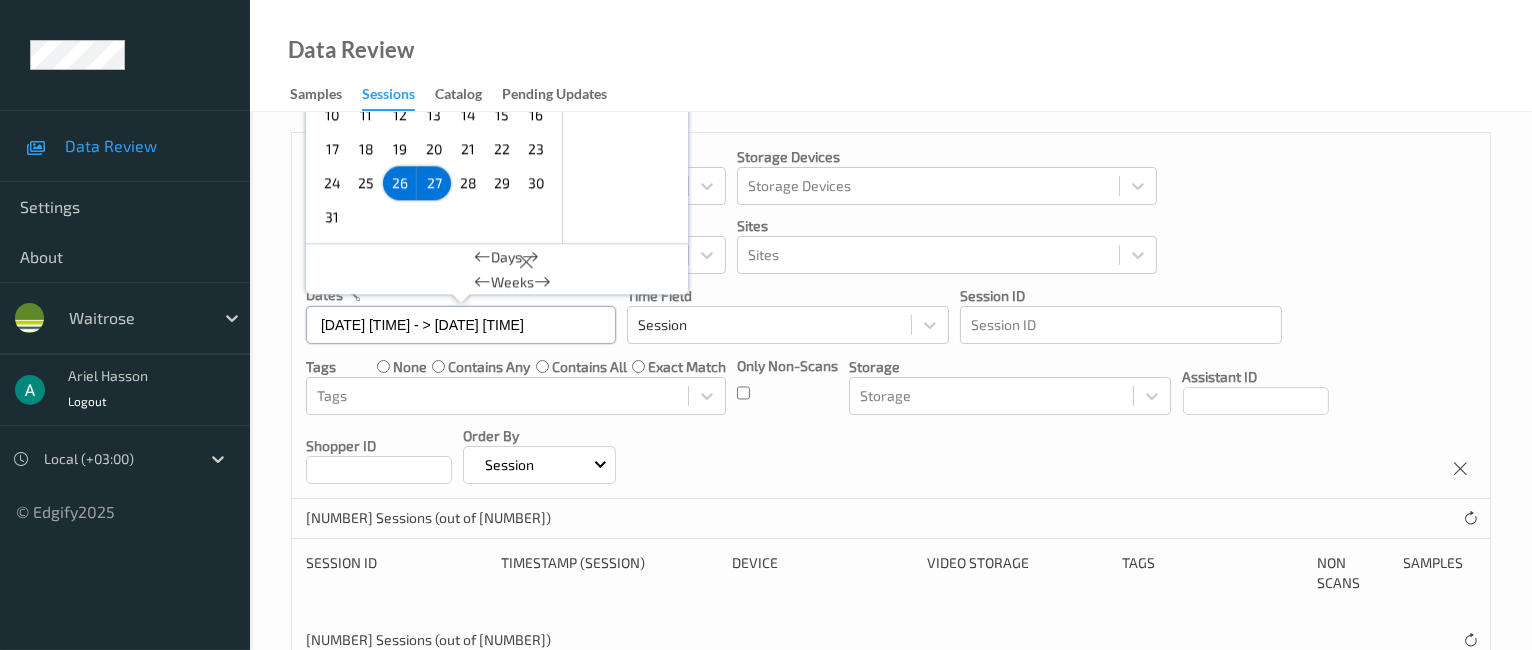 click on "[DATE] [TIME] - > [DATE] [TIME]" at bounding box center [461, 325] 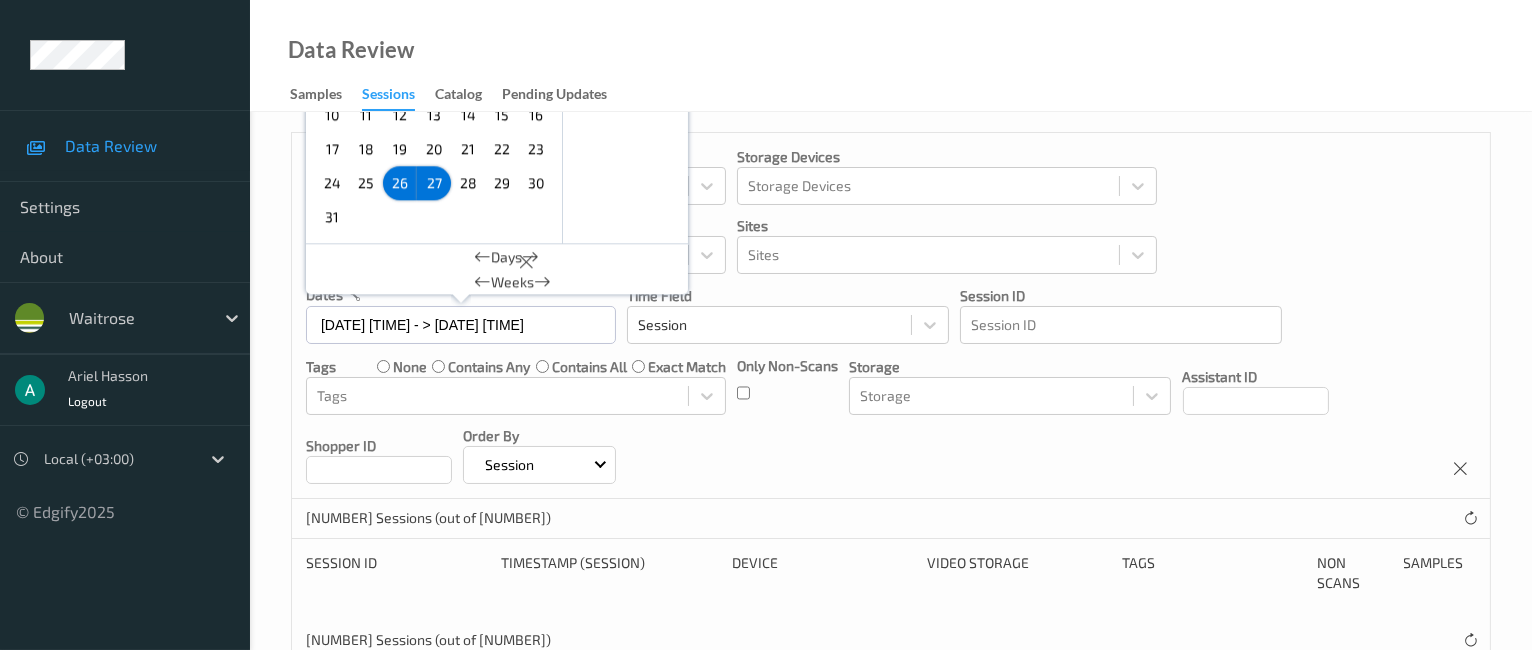 click on "[NUMBER] Sessions (out of [NUMBER])" at bounding box center (891, 519) 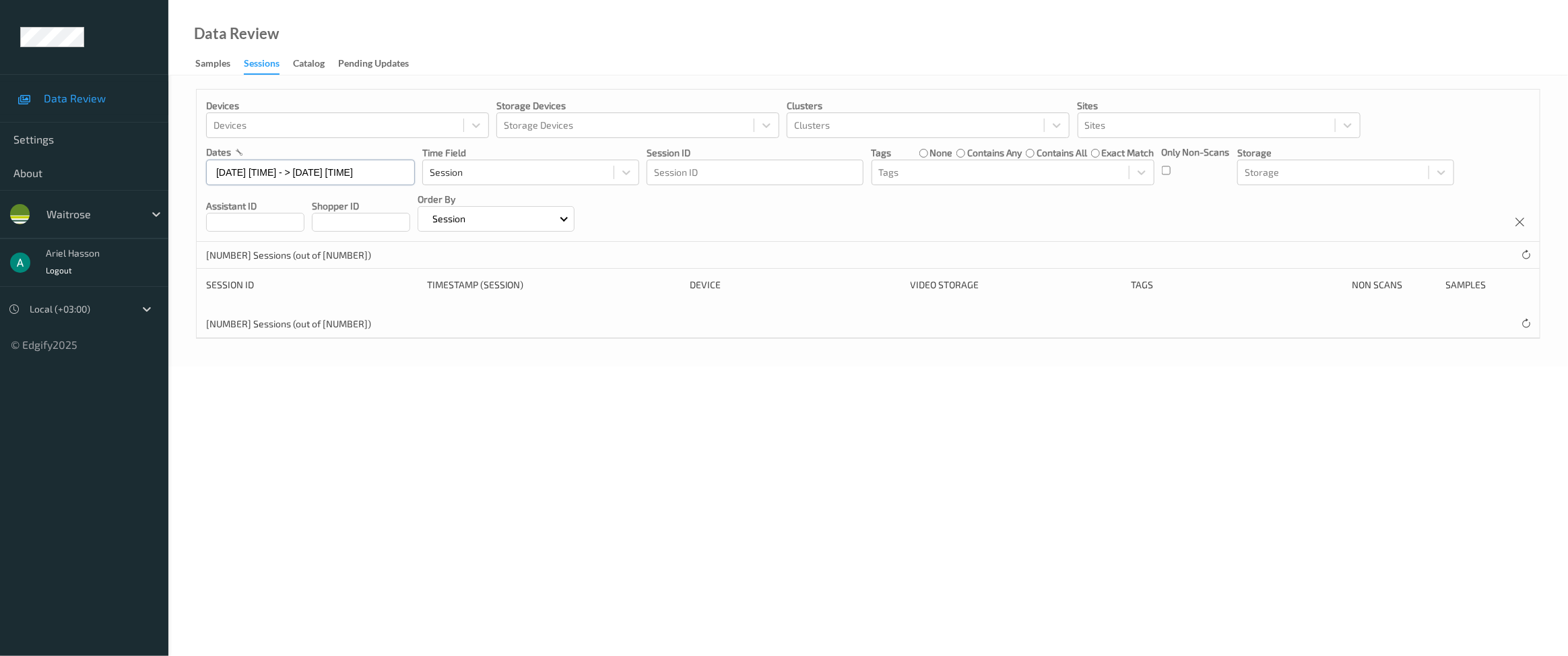 click on "[DATE] [TIME] - > [DATE] [TIME]" at bounding box center (311, 172) 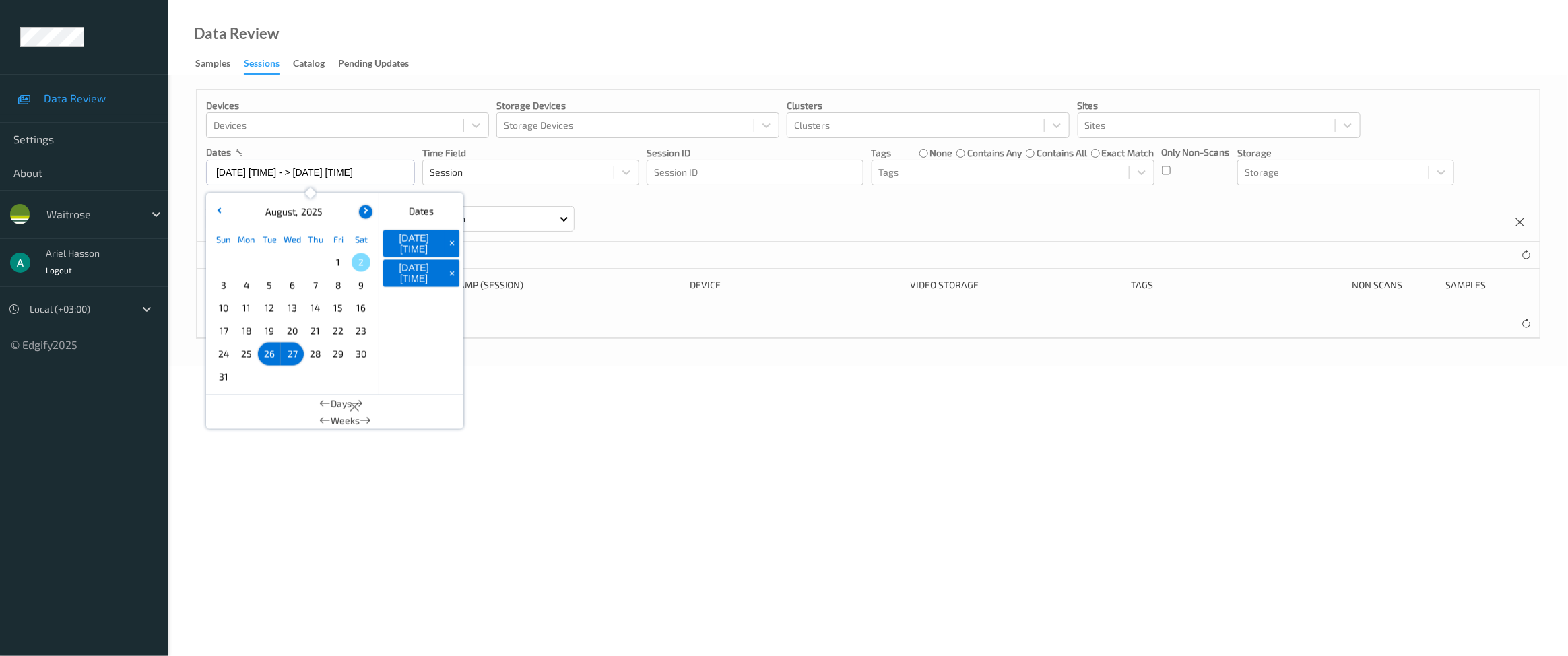 click at bounding box center [364, 210] 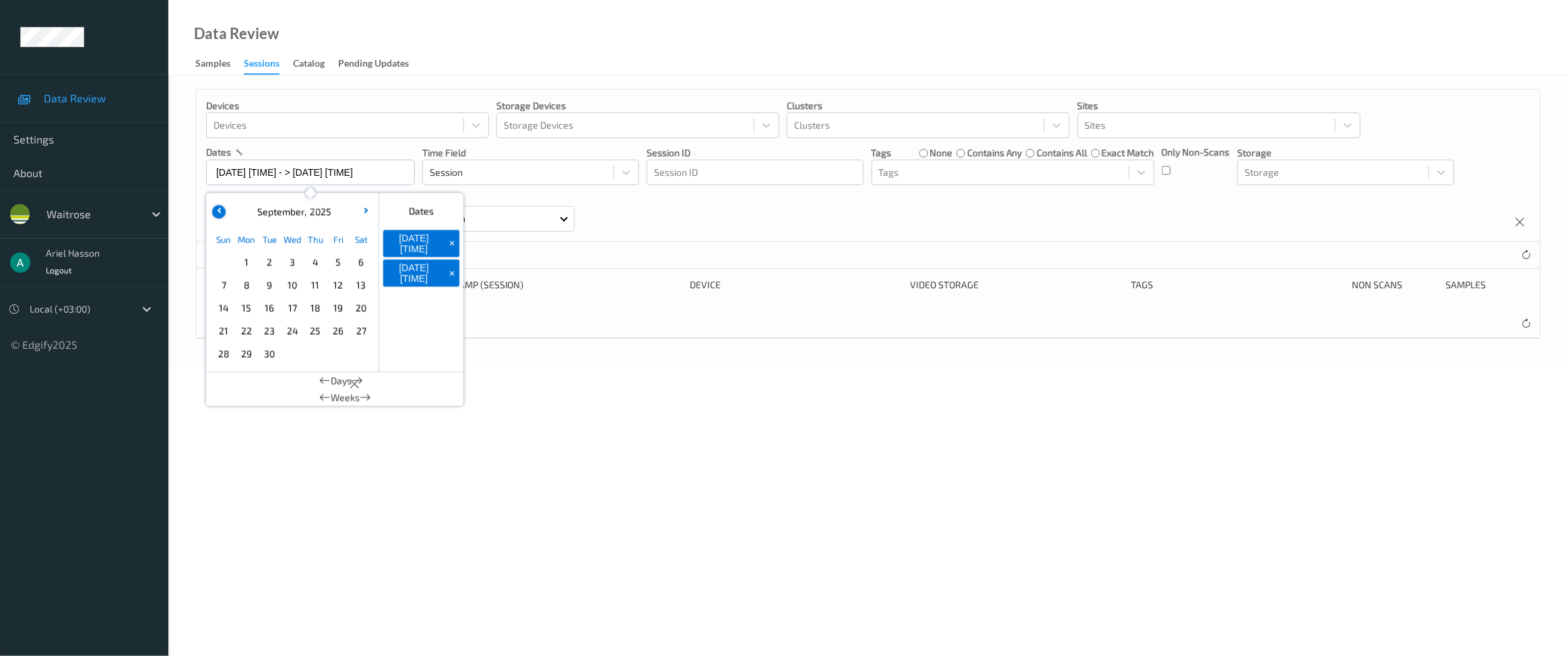 click at bounding box center [220, 210] 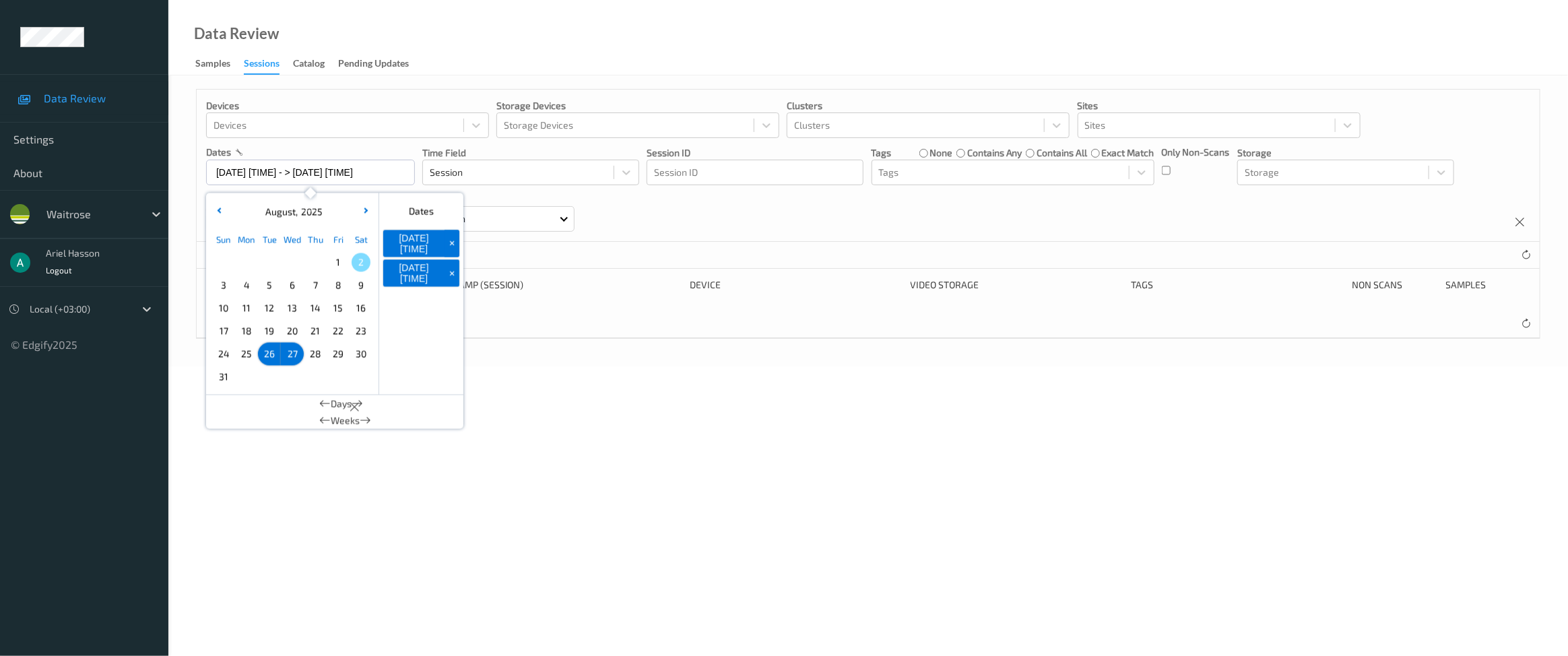 click on "[NUMBER] Sessions (out of [NUMBER])" at bounding box center (868, 324) 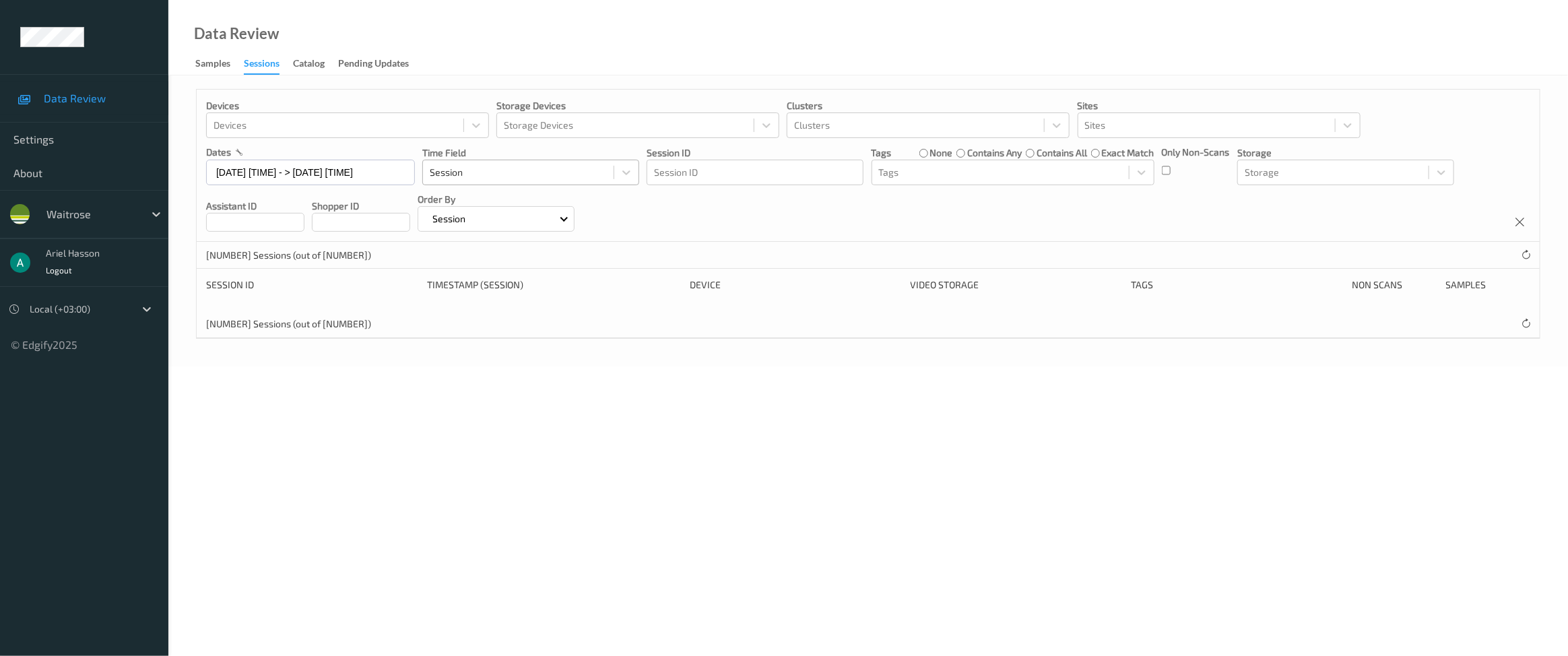 click at bounding box center (518, 172) 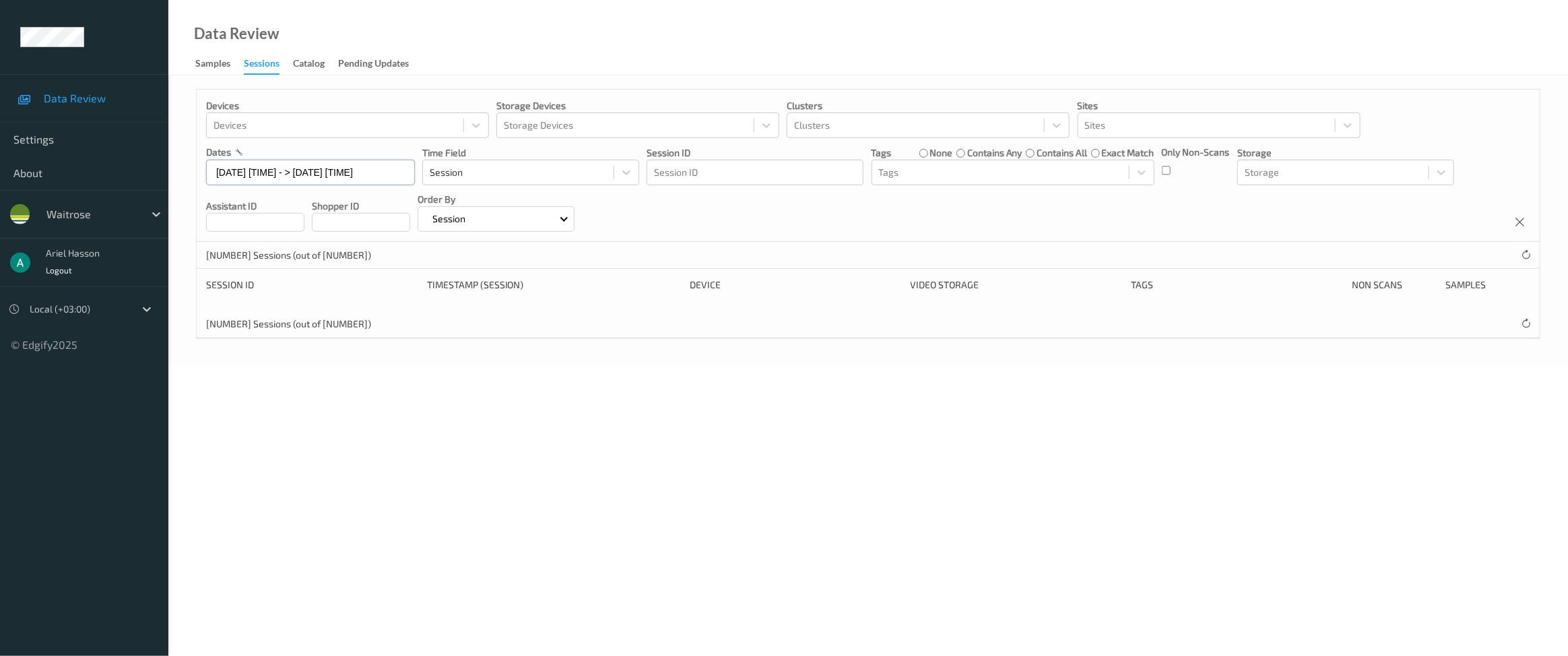 click on "[DATE] [TIME] - > [DATE] [TIME]" at bounding box center (311, 172) 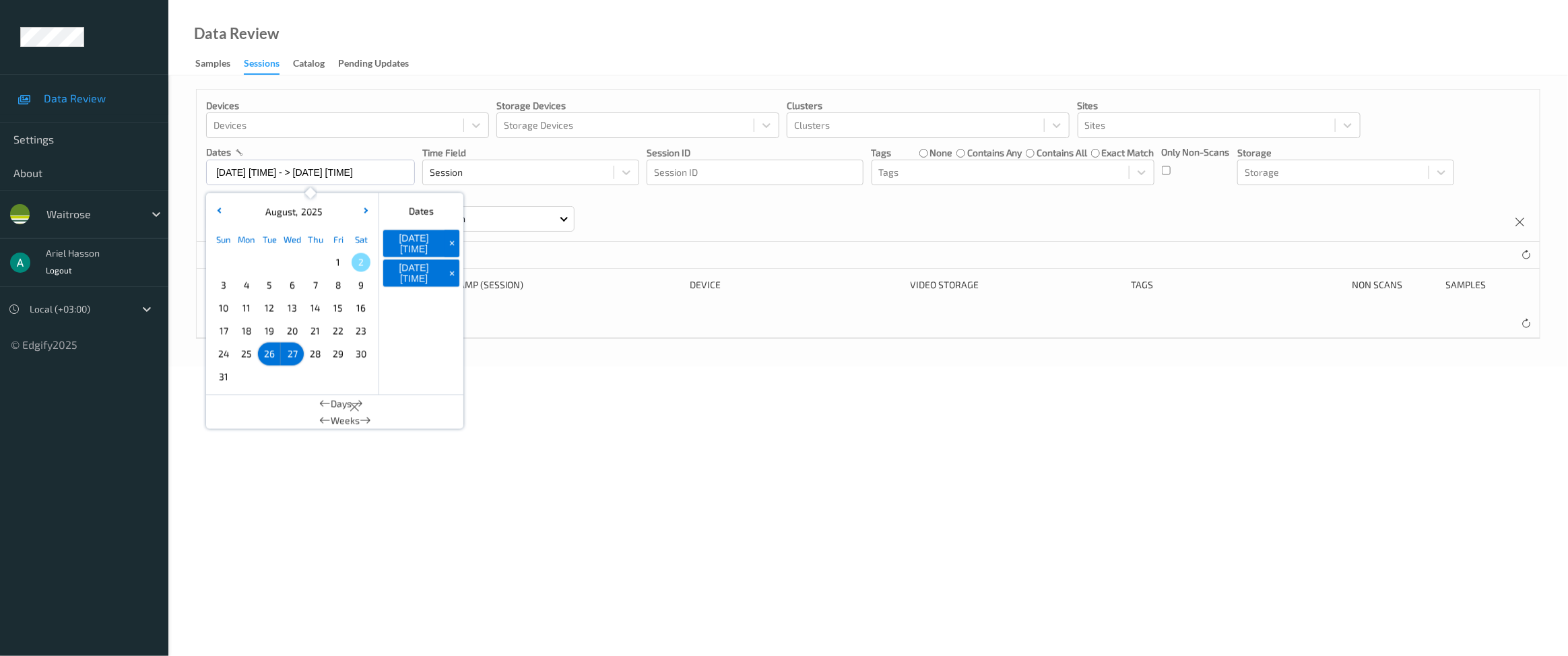 click on "+" at bounding box center [452, 244] 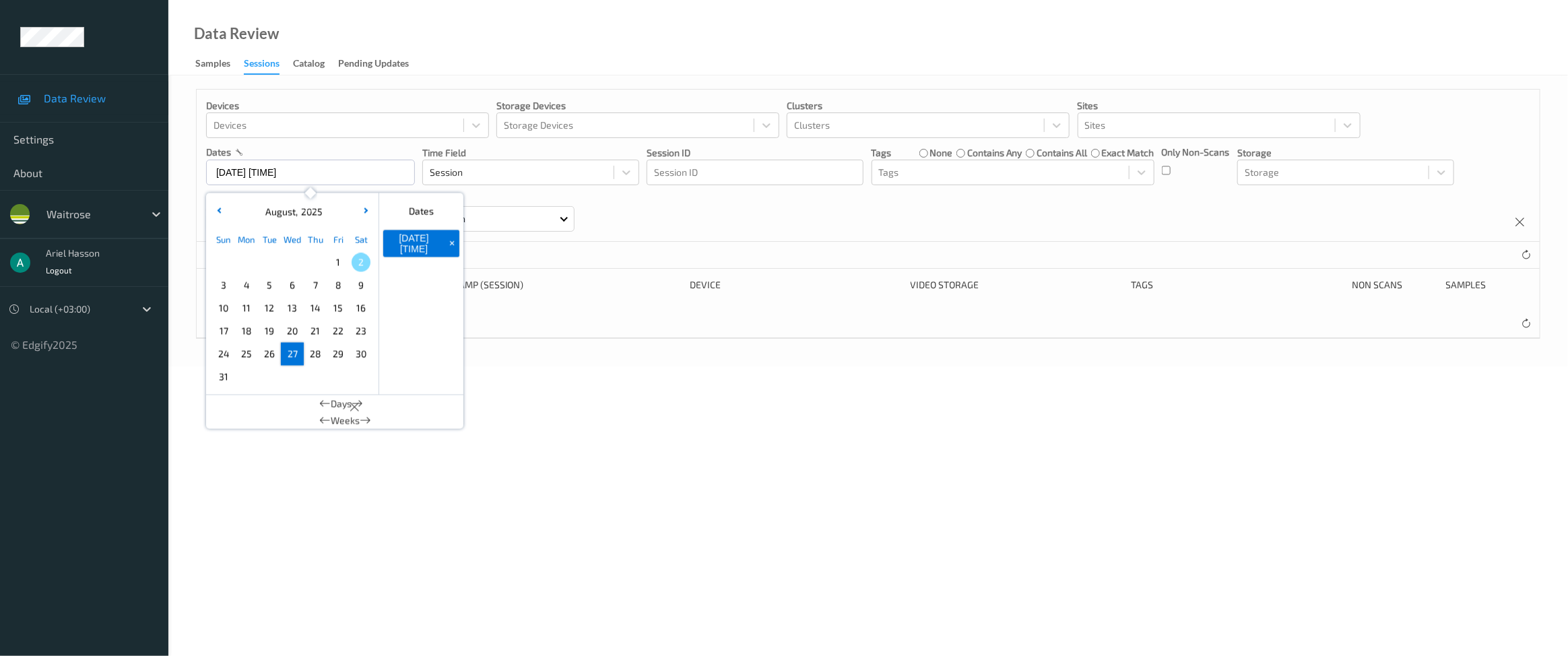 click on "+" at bounding box center (452, 243) 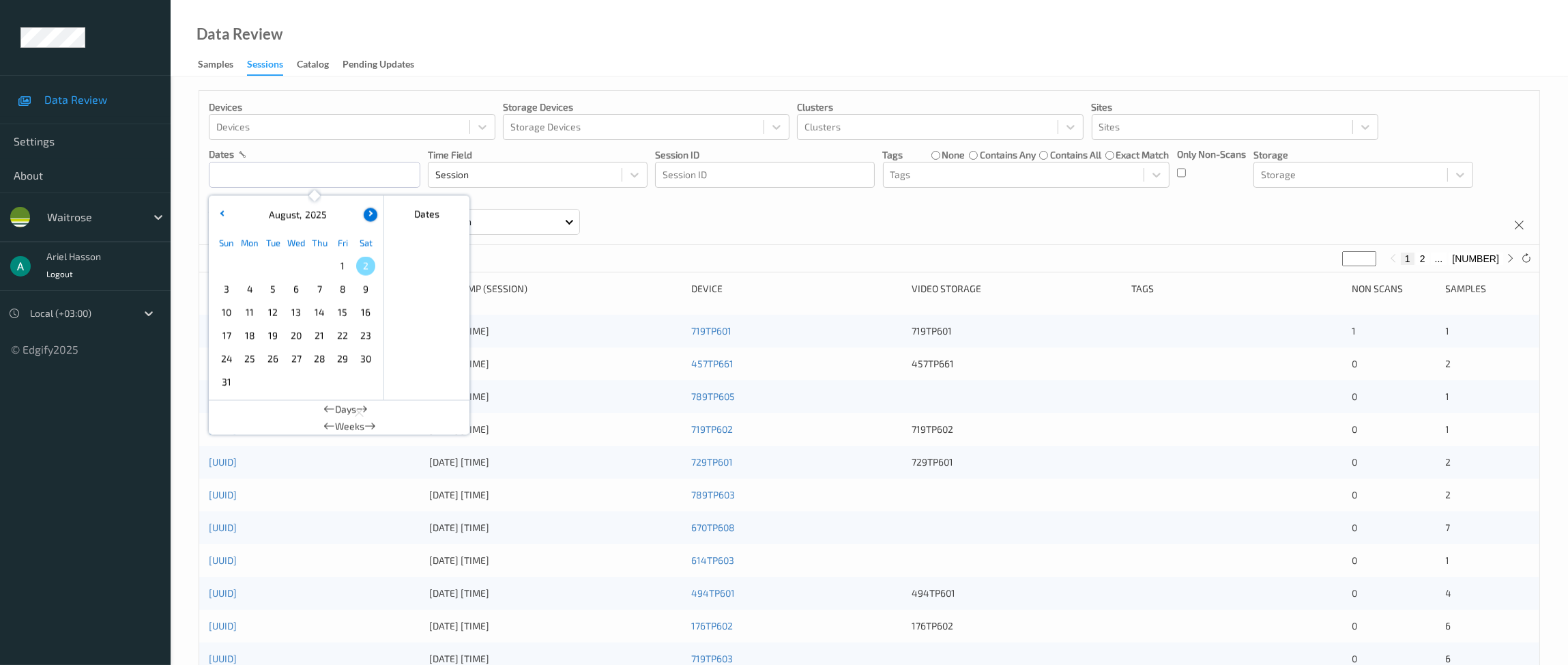 click at bounding box center [371, 215] 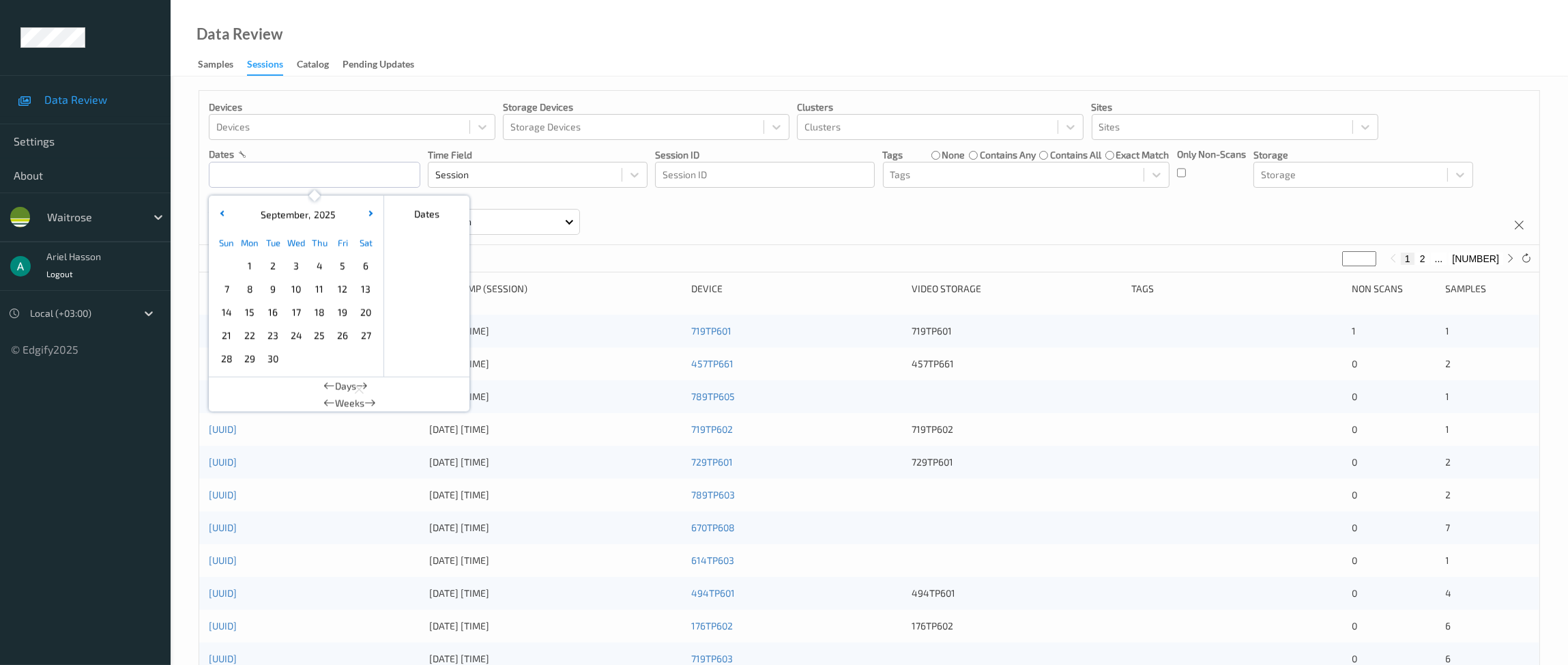 click on "26" at bounding box center (343, 336) 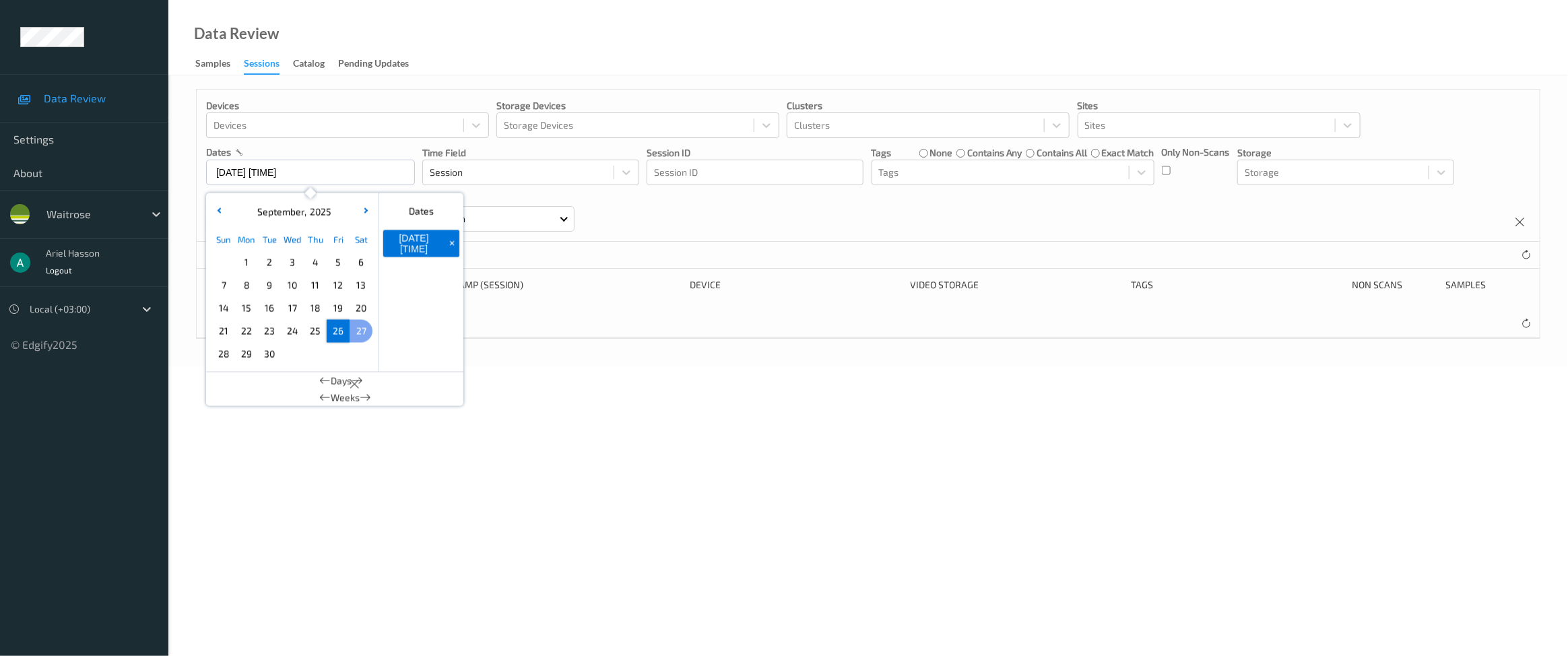 click on "27" at bounding box center [361, 331] 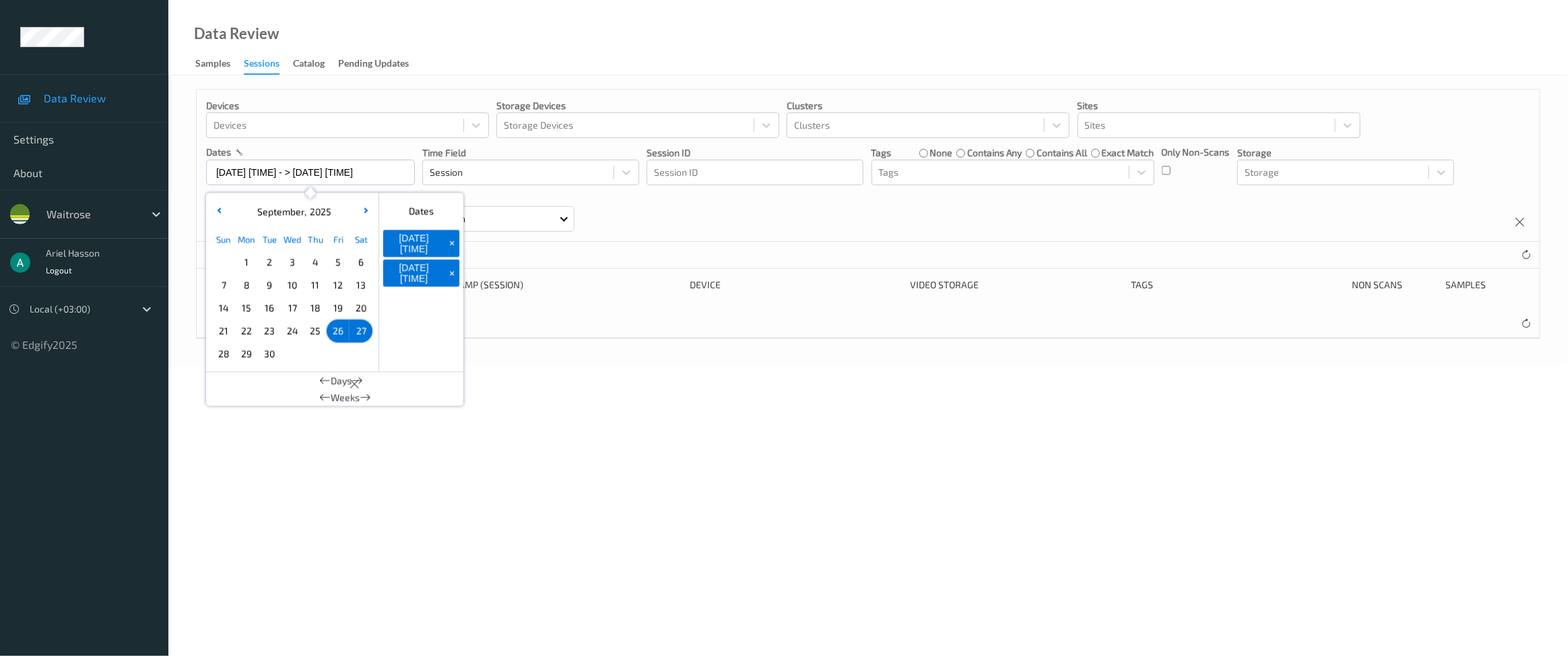 click at bounding box center [361, 354] 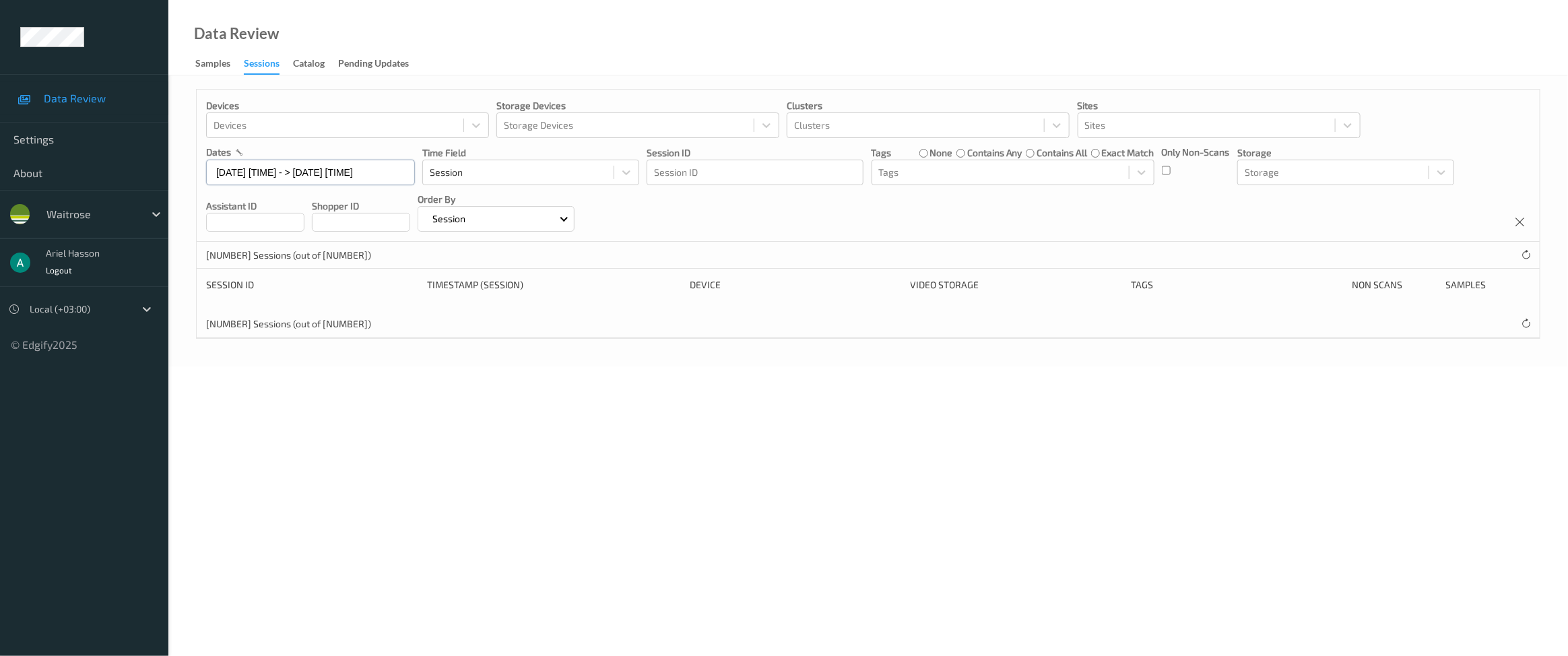 click on "[DATE] [TIME] - > [DATE] [TIME]" at bounding box center [311, 172] 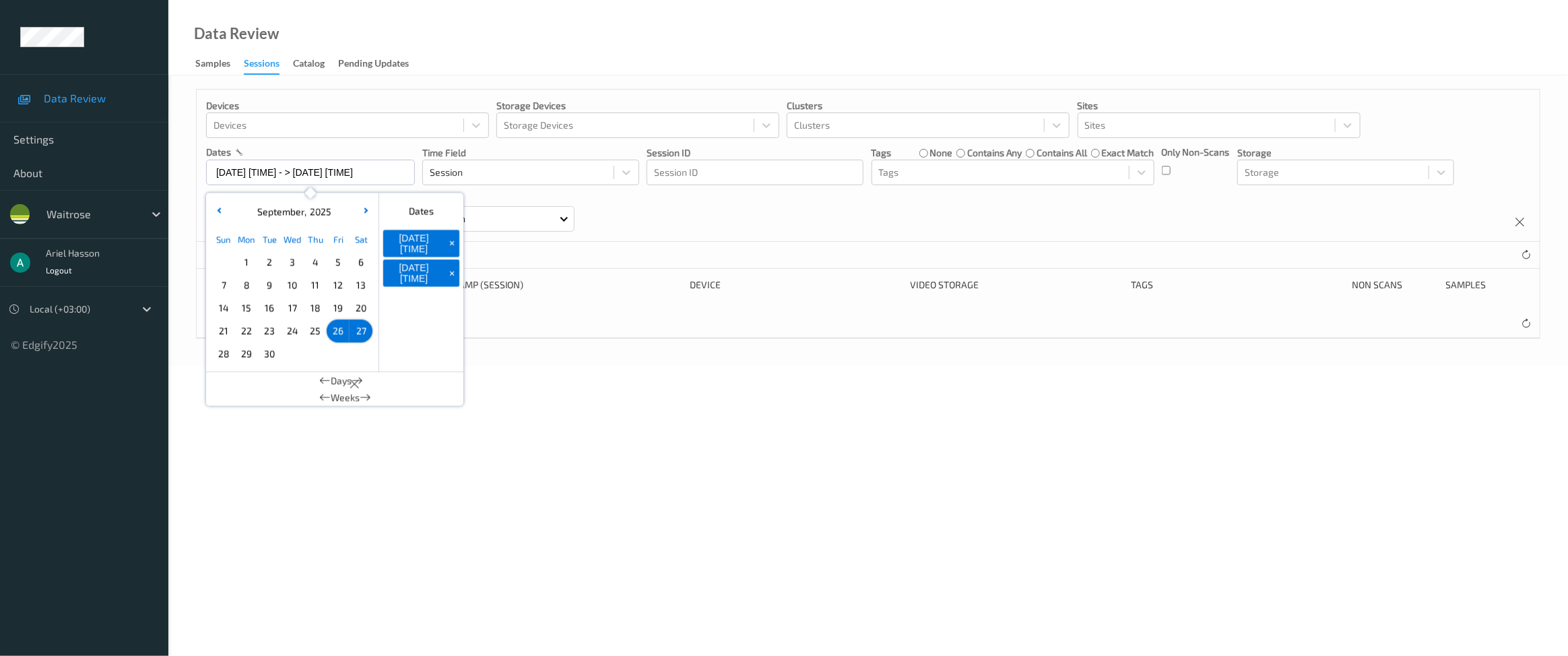 click on "+" at bounding box center [452, 243] 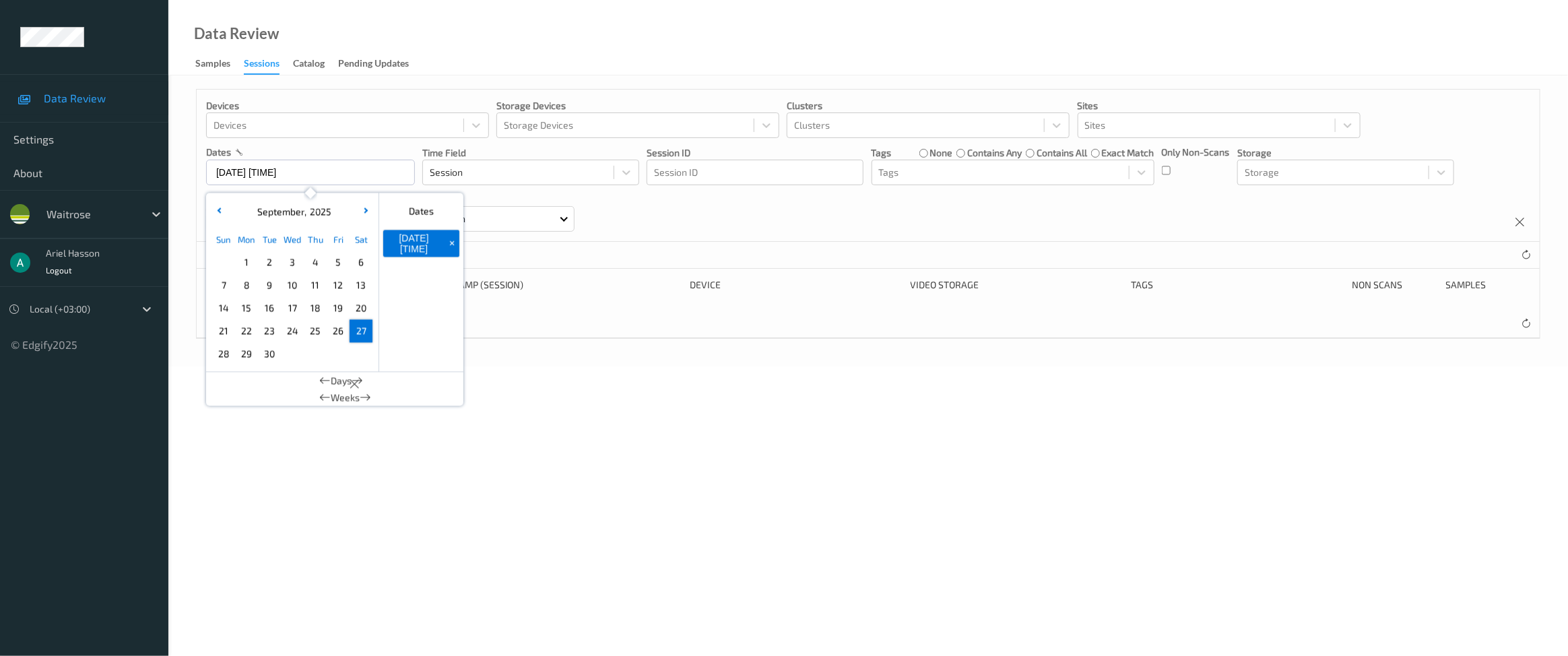 click on "+" at bounding box center [452, 243] 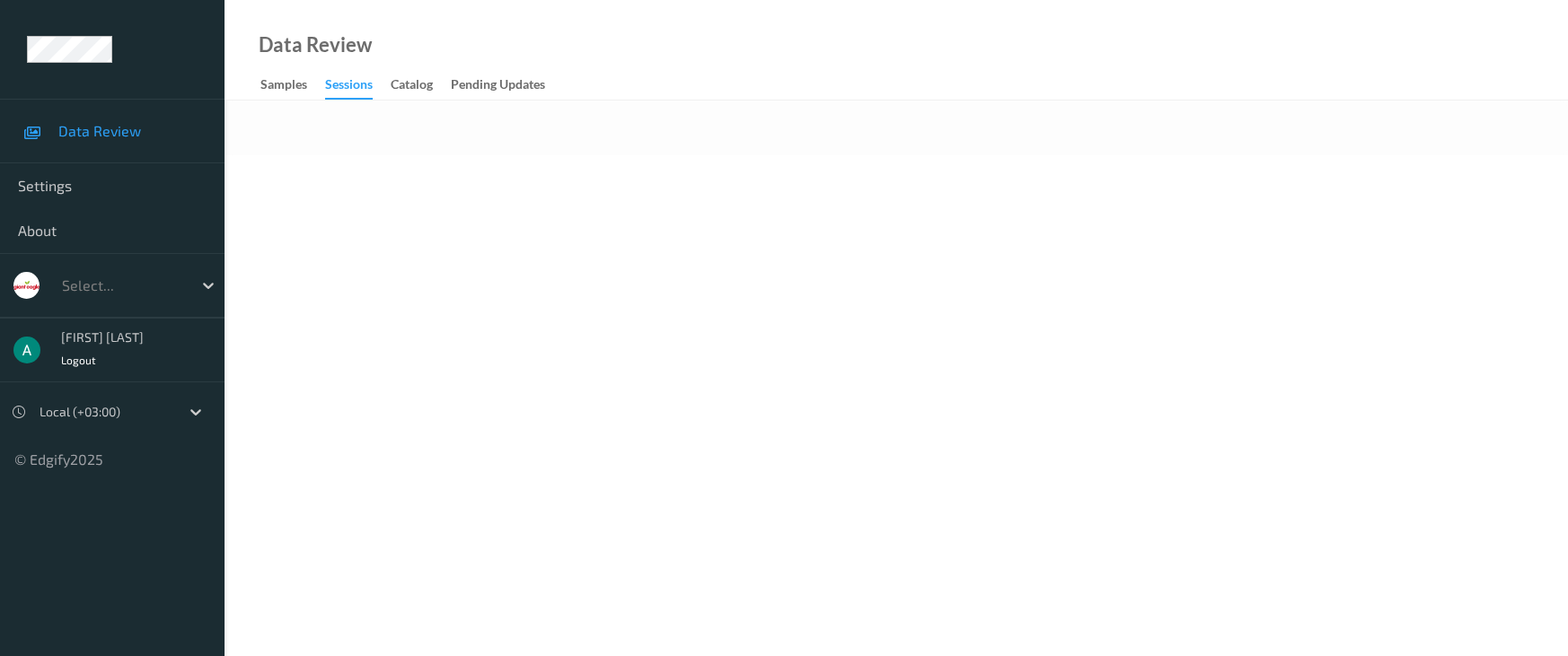 scroll, scrollTop: 0, scrollLeft: 0, axis: both 